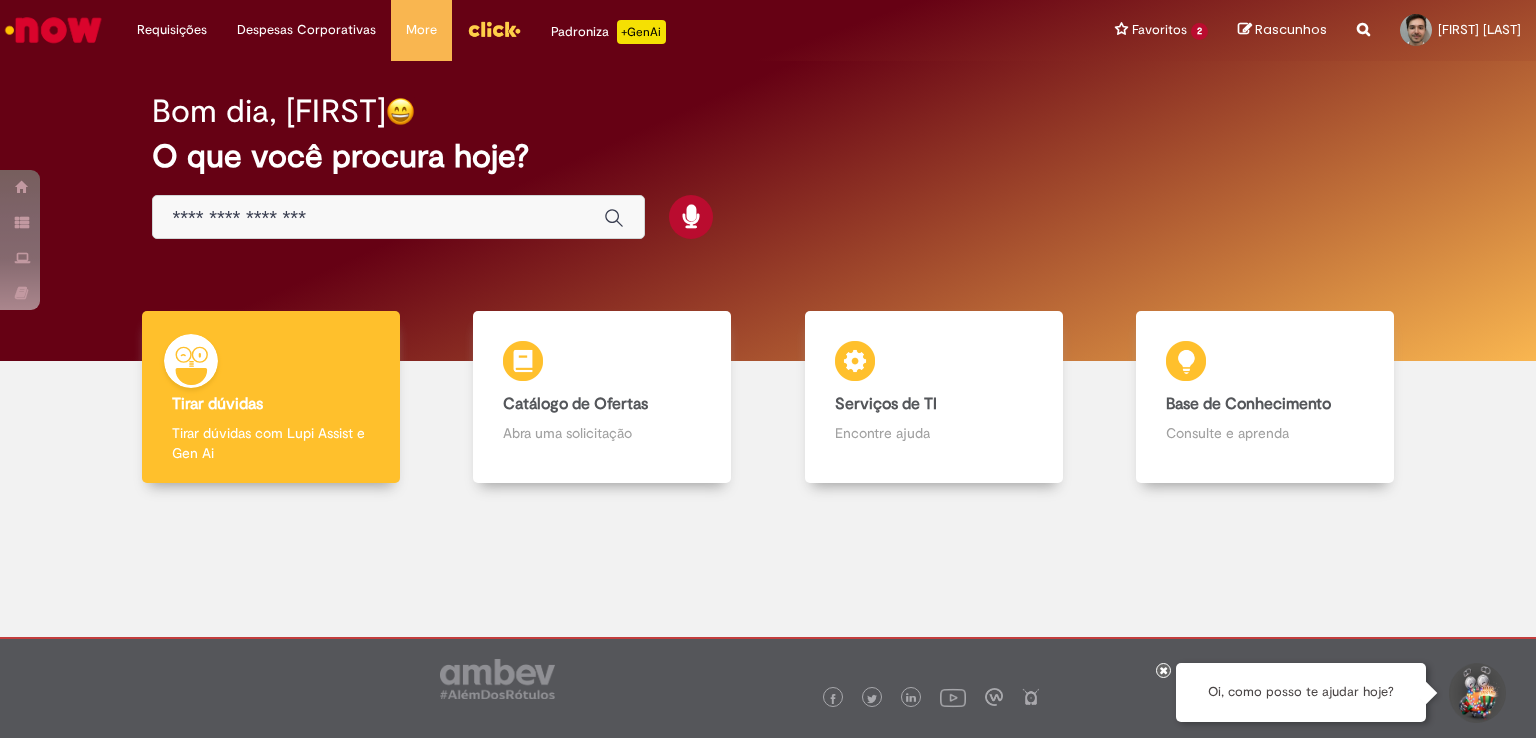 scroll, scrollTop: 0, scrollLeft: 0, axis: both 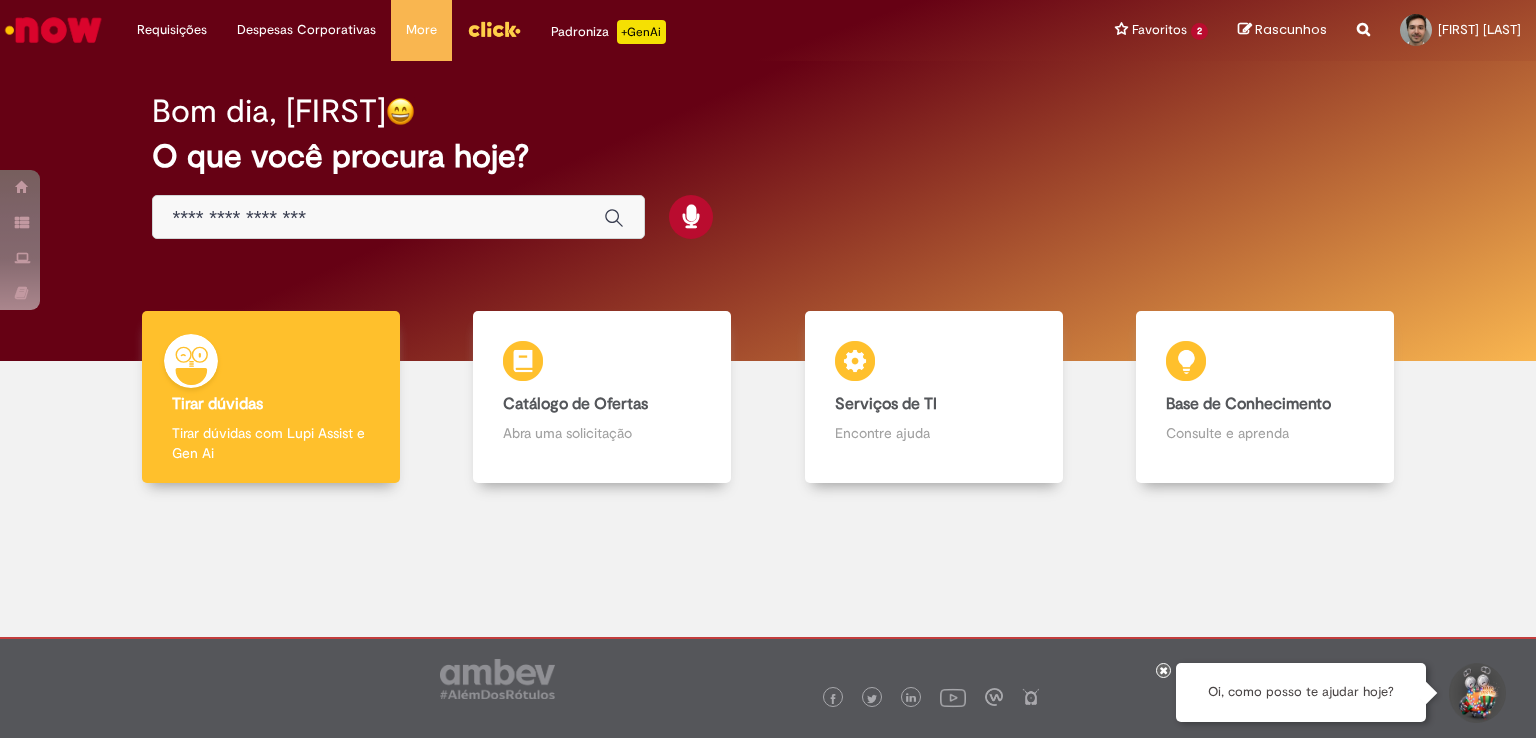 click at bounding box center [398, 217] 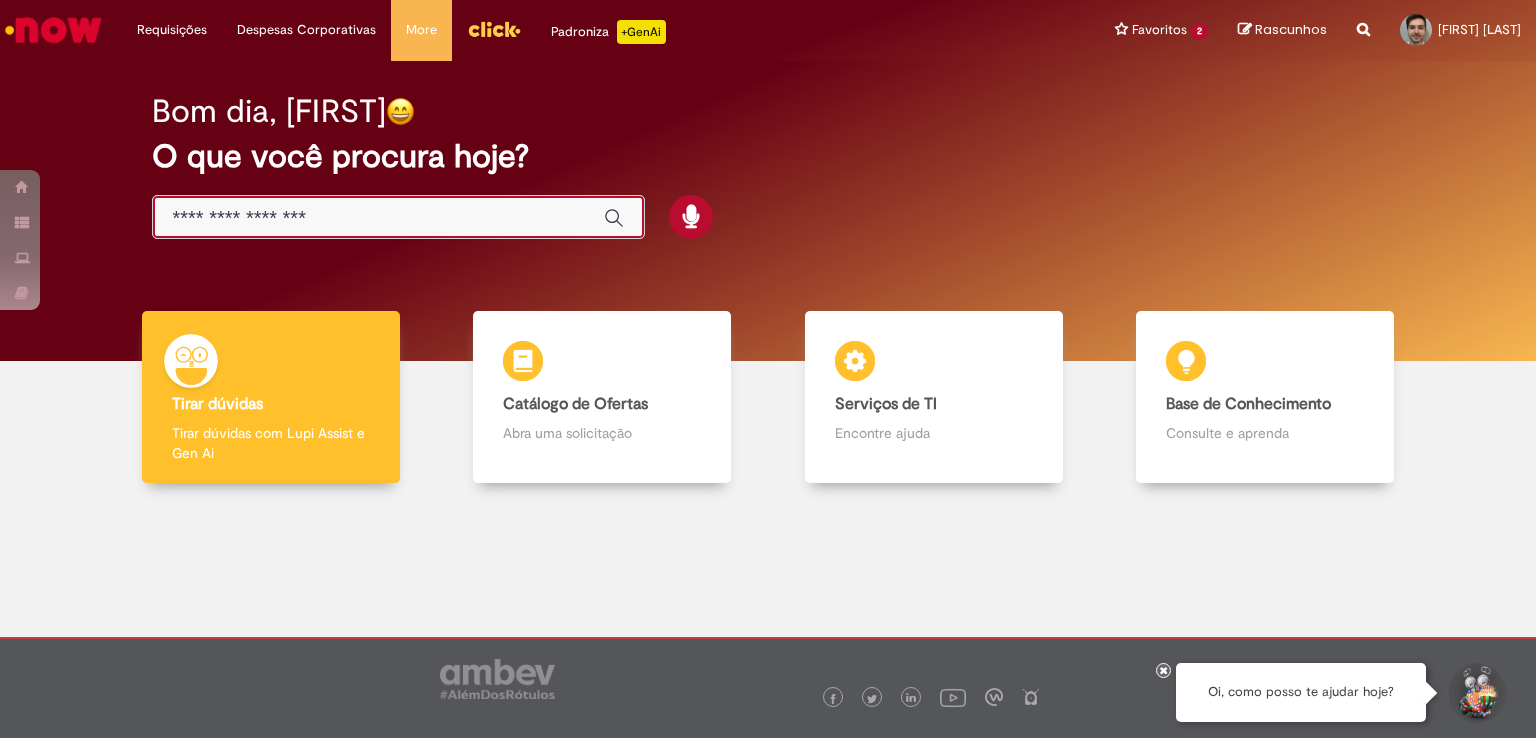 click at bounding box center (378, 218) 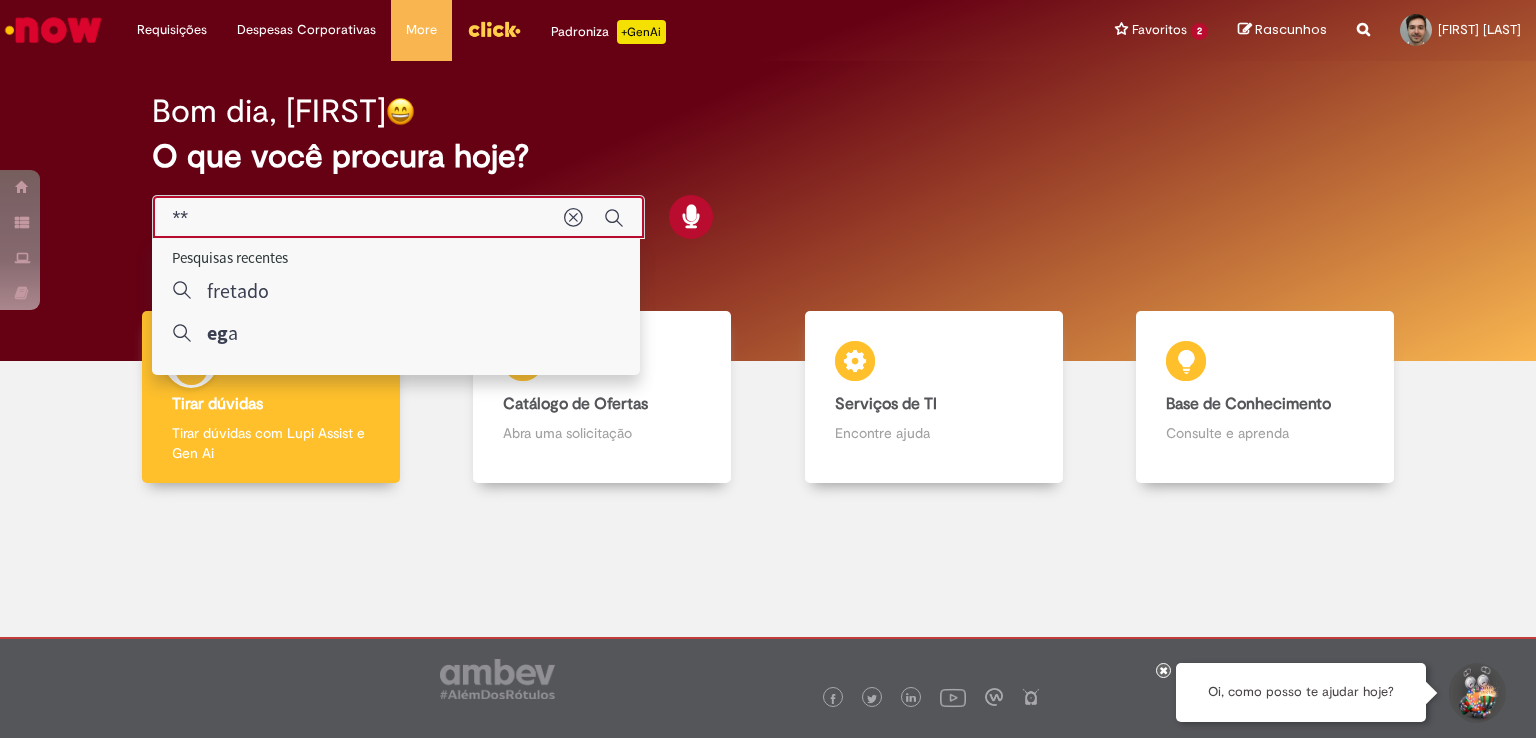 type on "***" 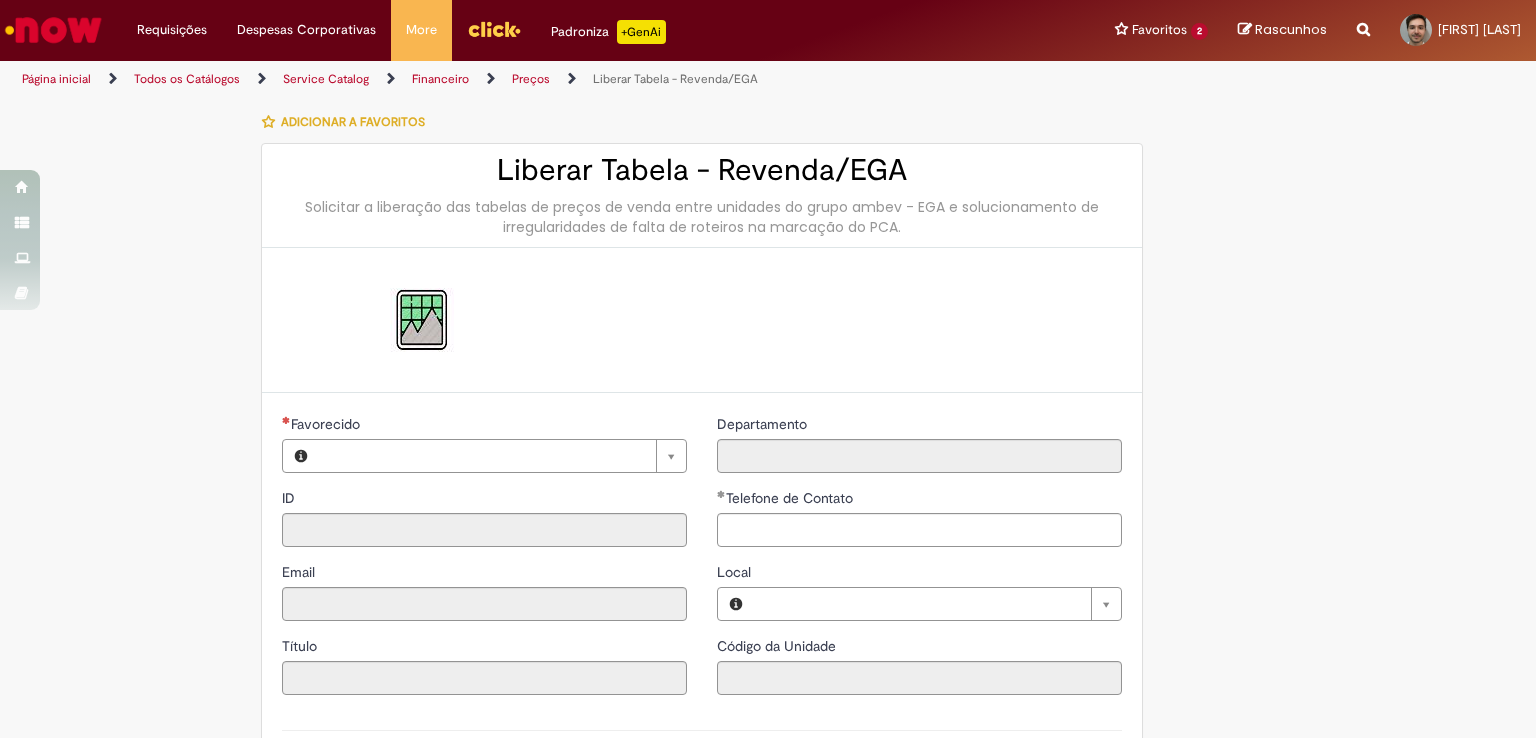 type on "********" 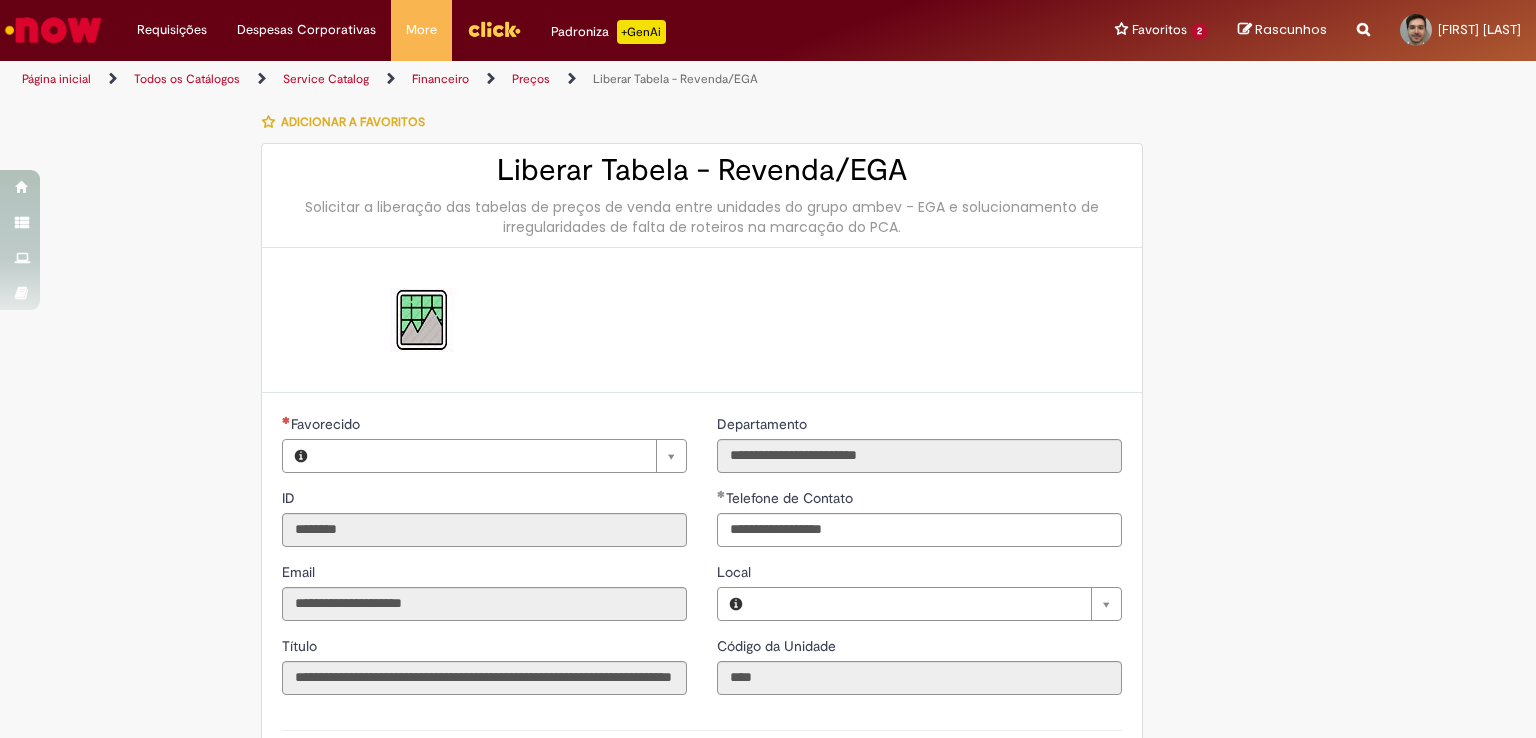 type on "**********" 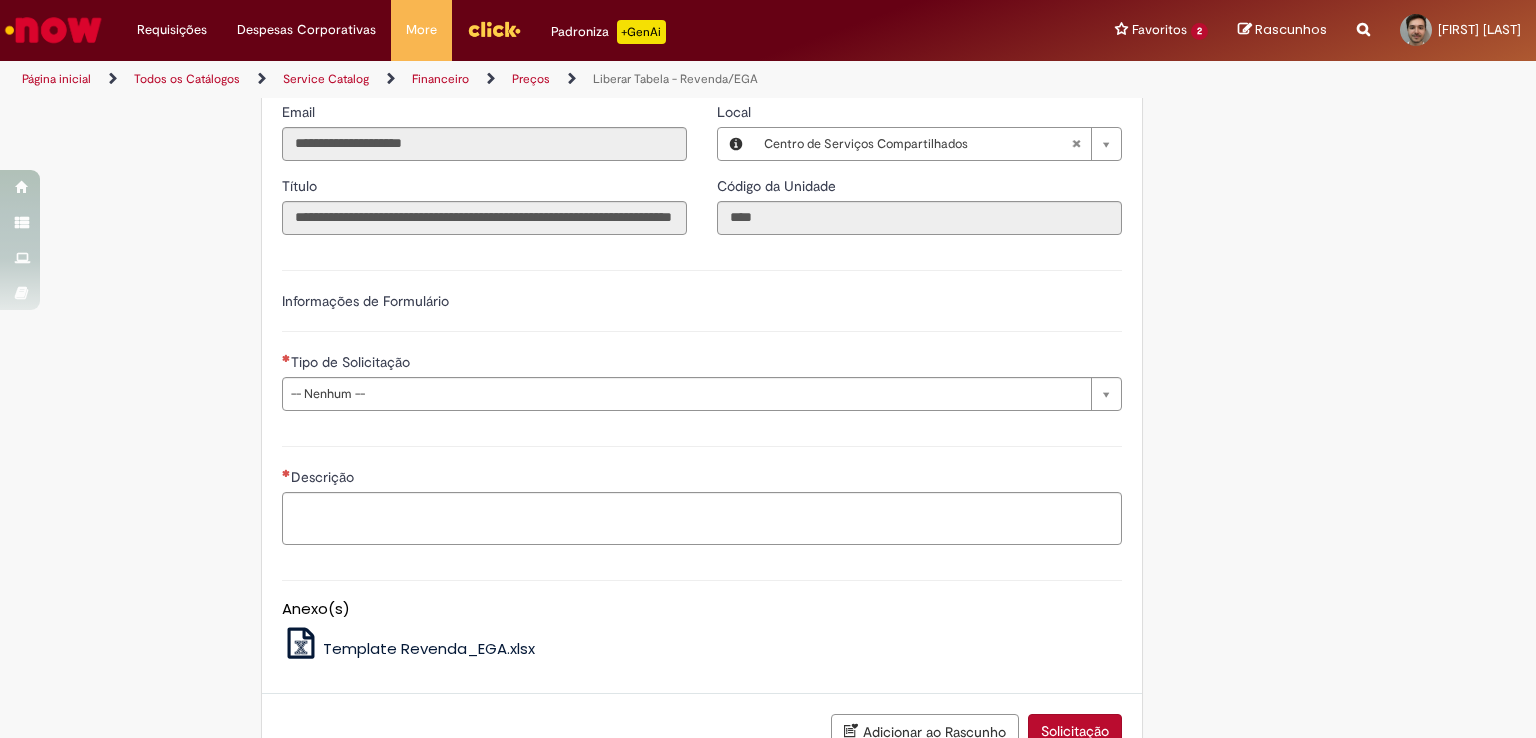 scroll, scrollTop: 483, scrollLeft: 0, axis: vertical 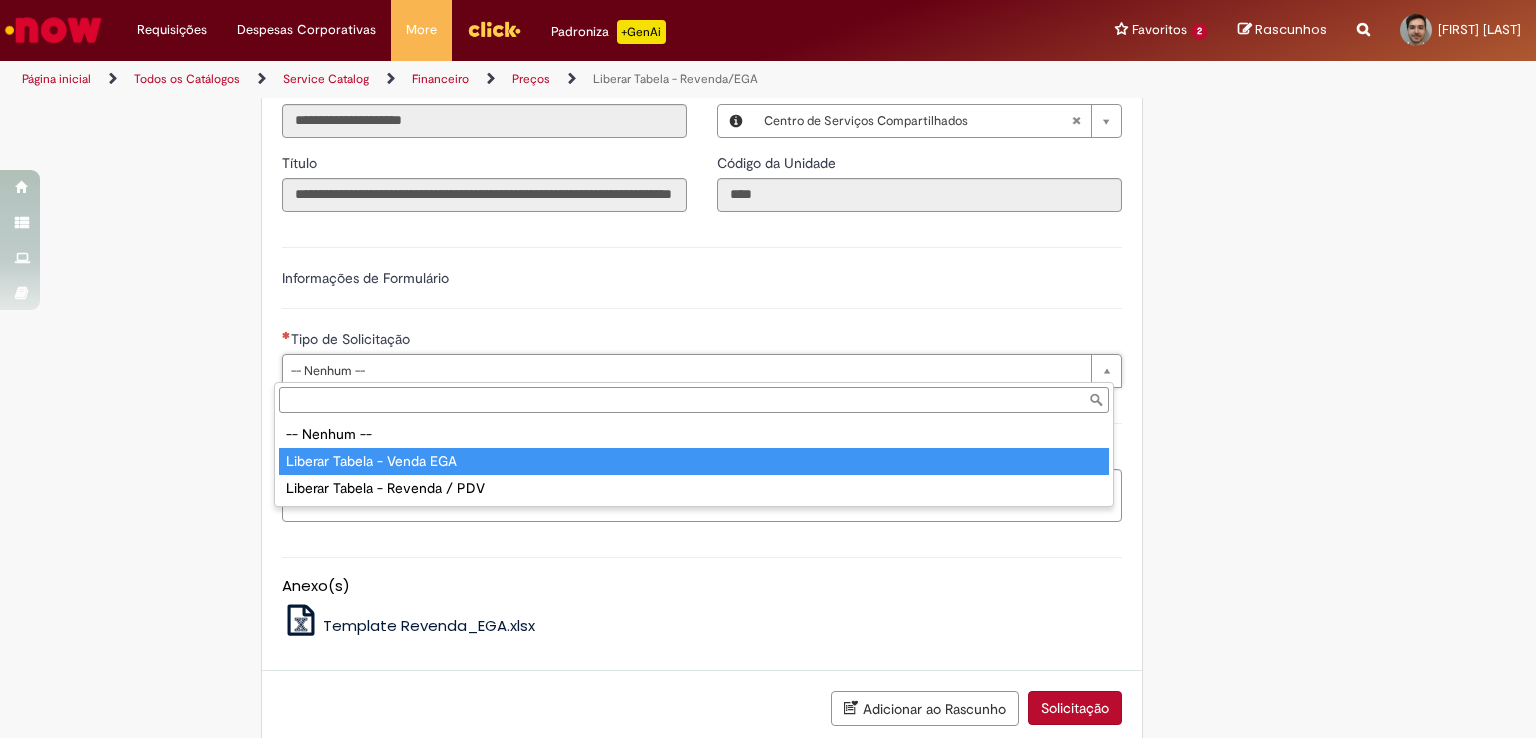type on "**********" 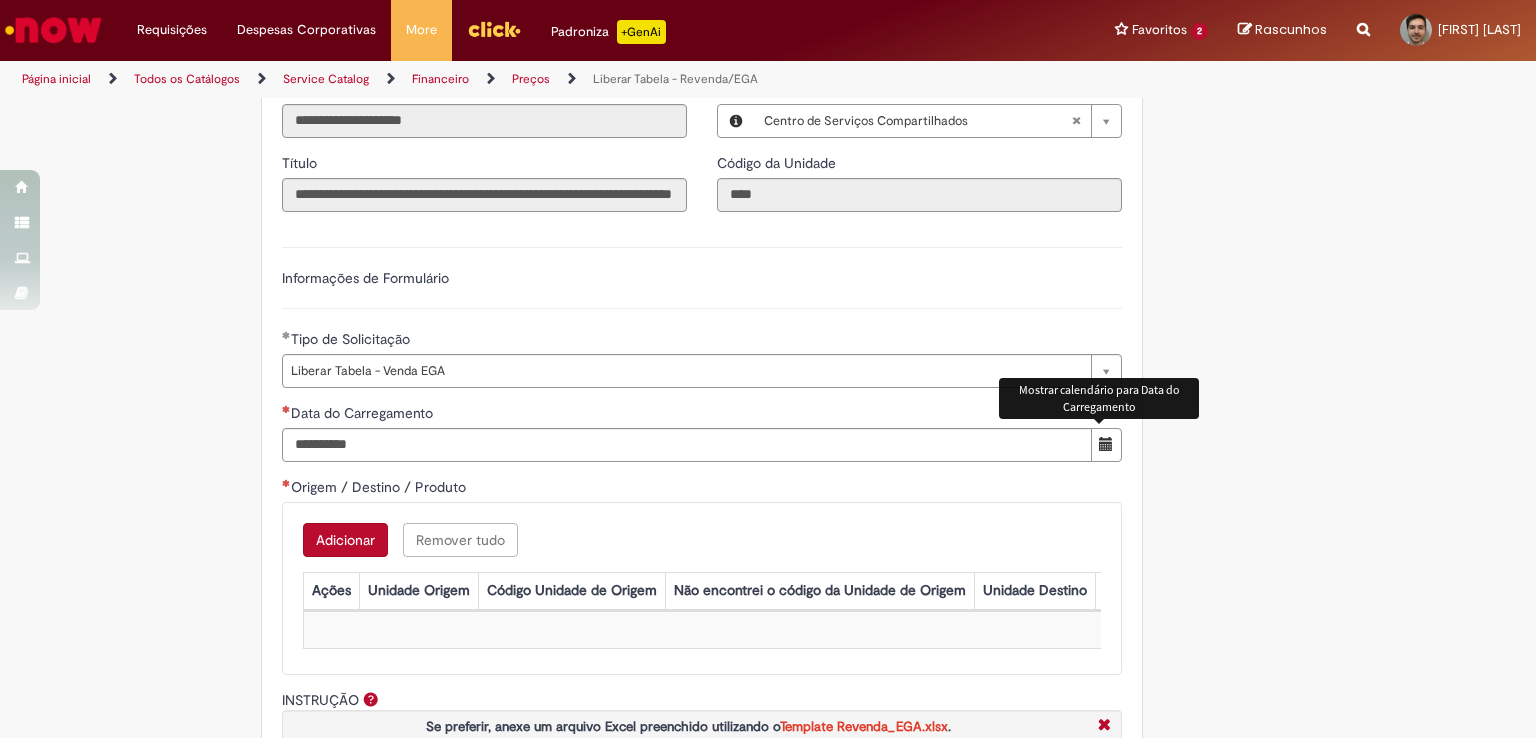click at bounding box center [1106, 445] 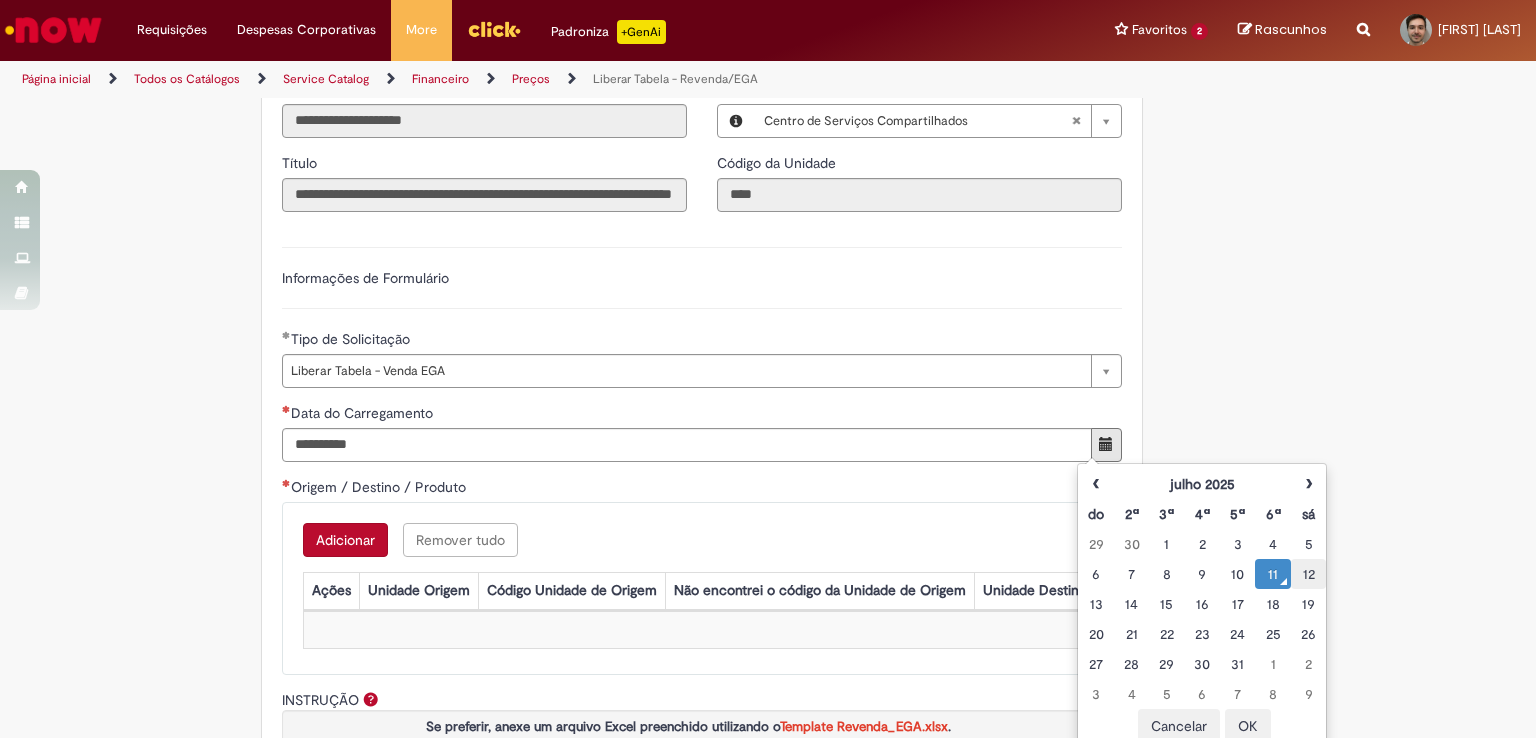 type on "**********" 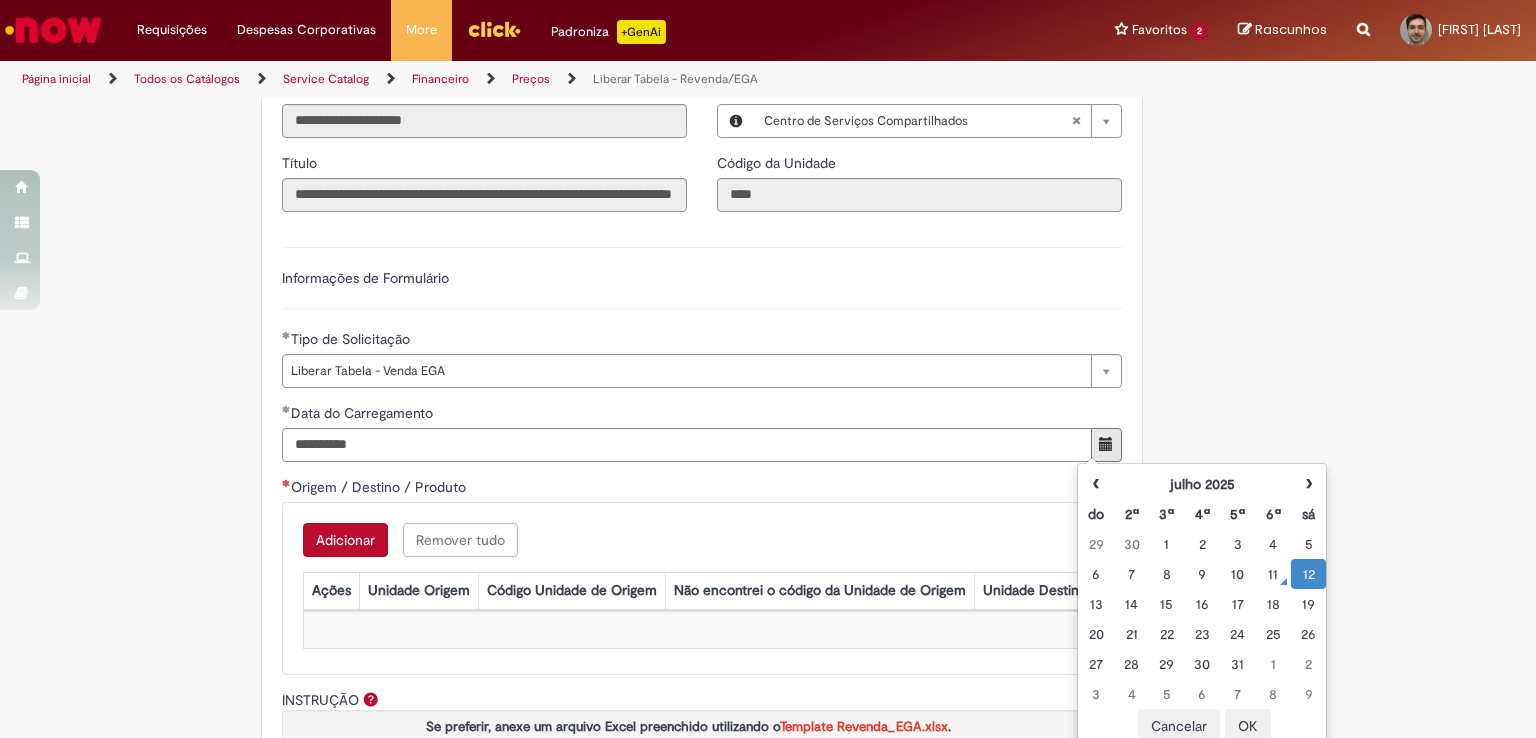 click on "12" at bounding box center (1308, 574) 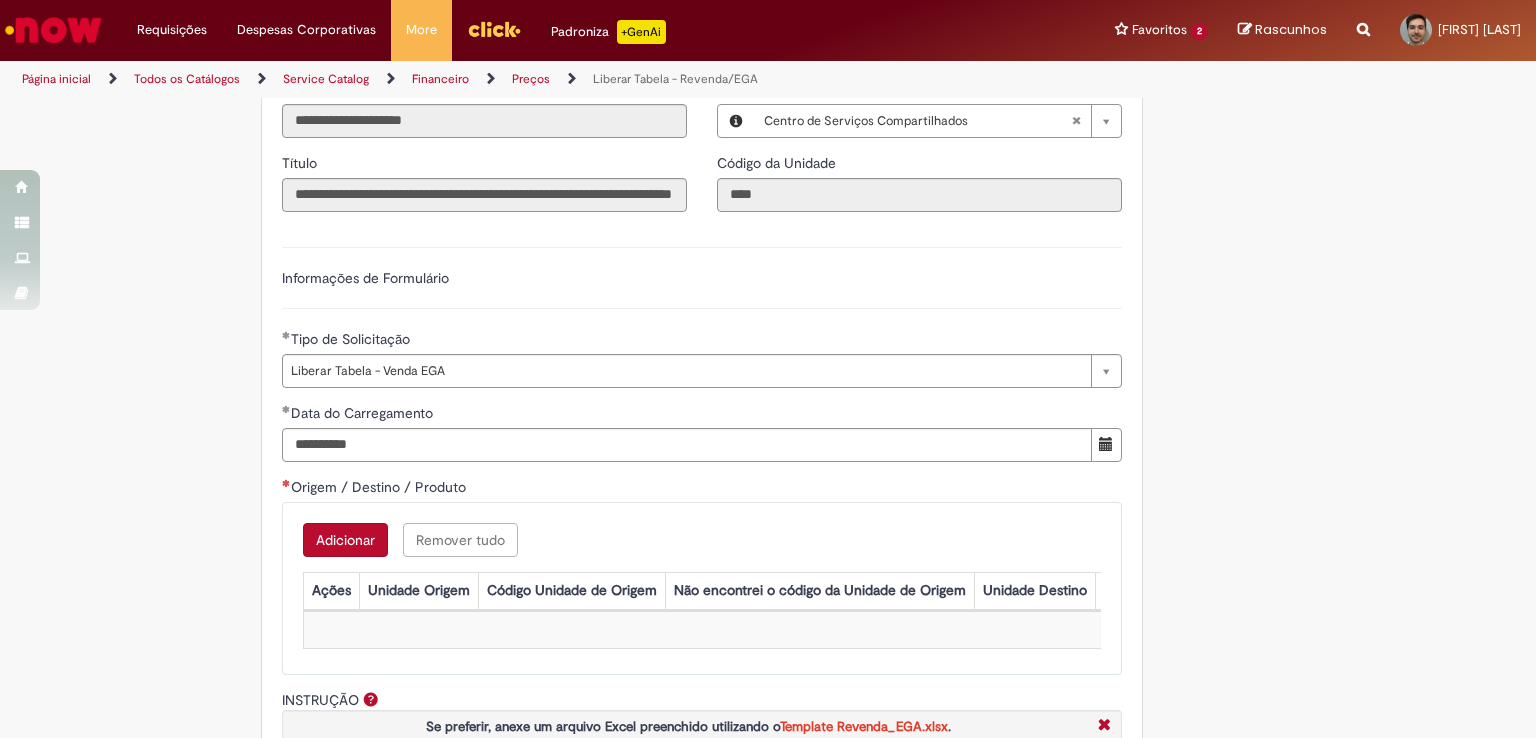 click on "**********" at bounding box center (768, 506) 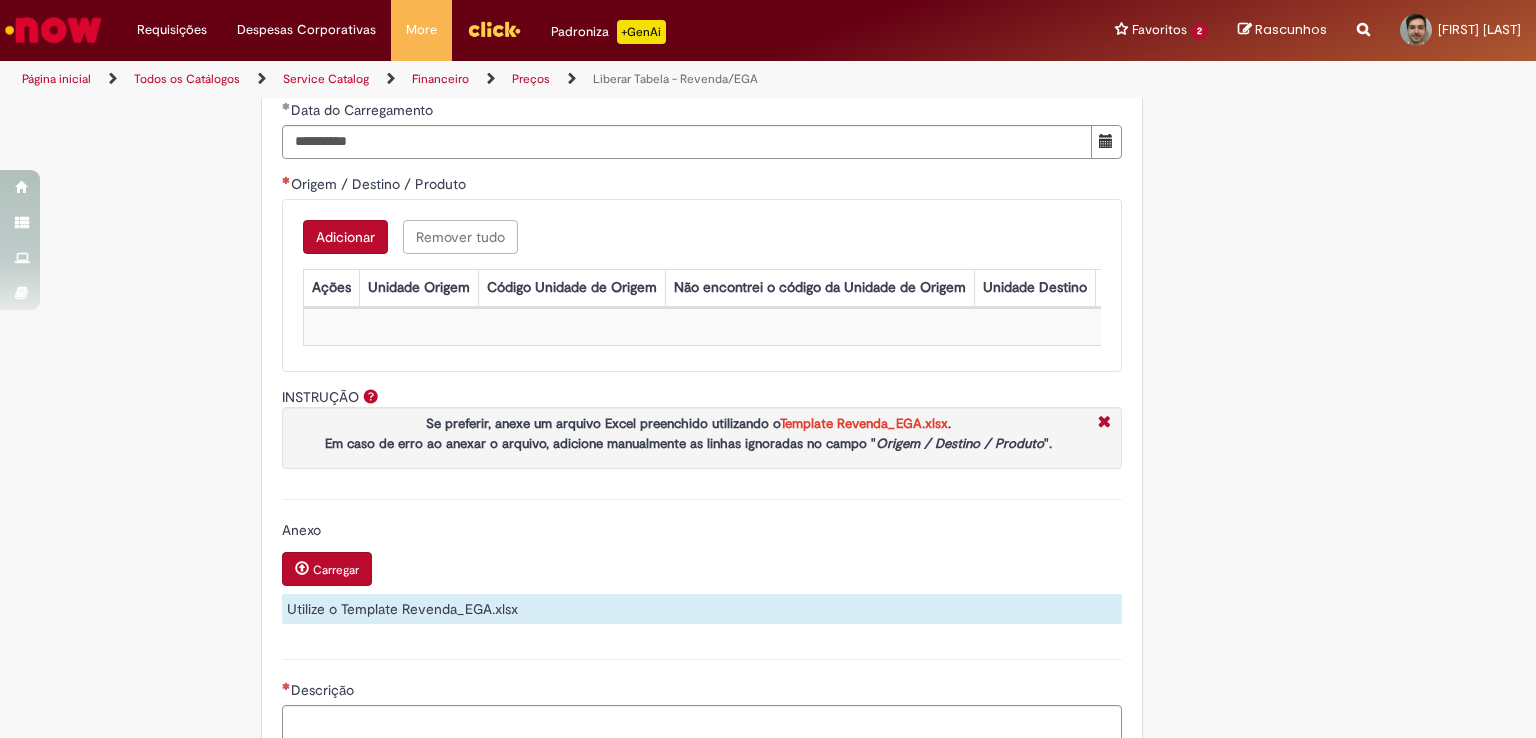 scroll, scrollTop: 774, scrollLeft: 0, axis: vertical 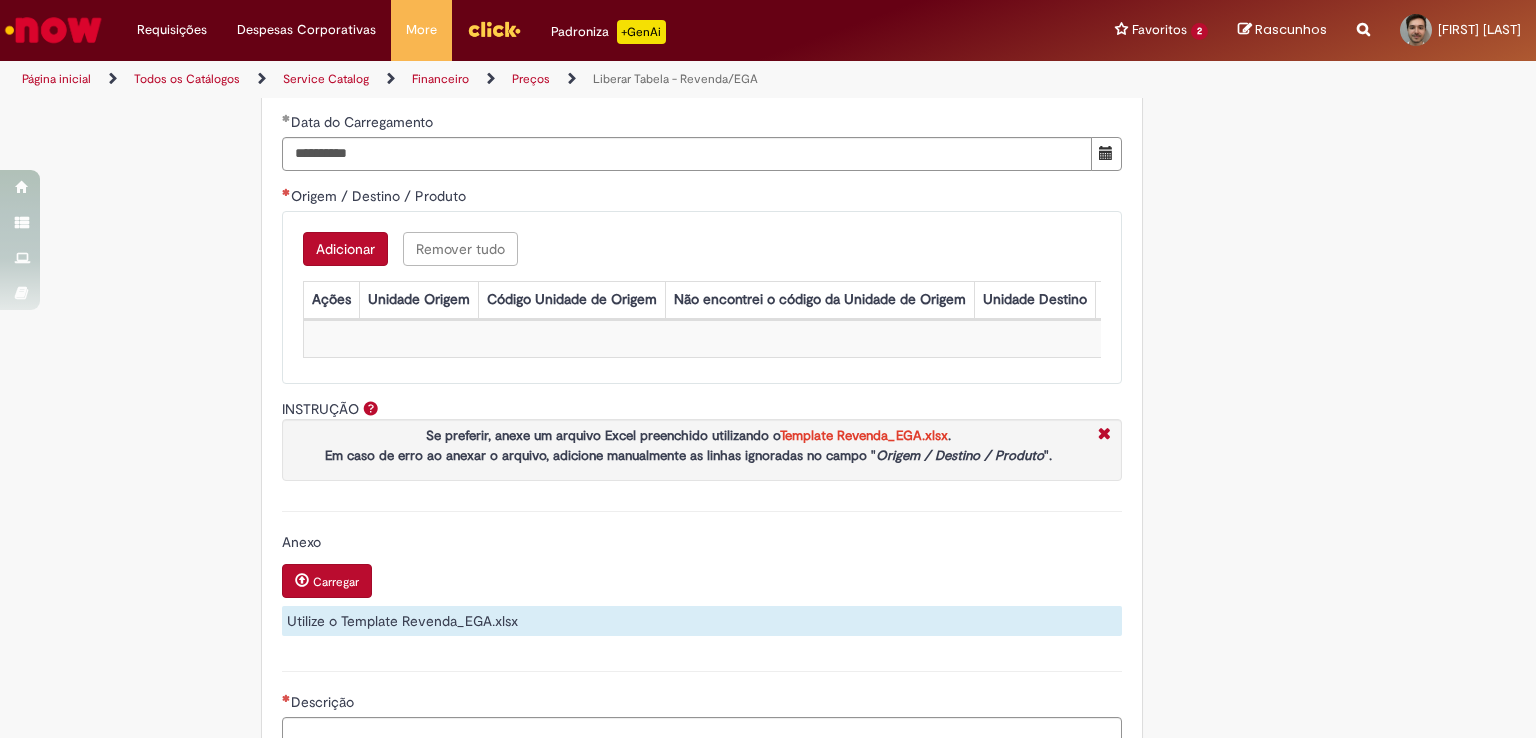 click on "Adicionar" at bounding box center [345, 249] 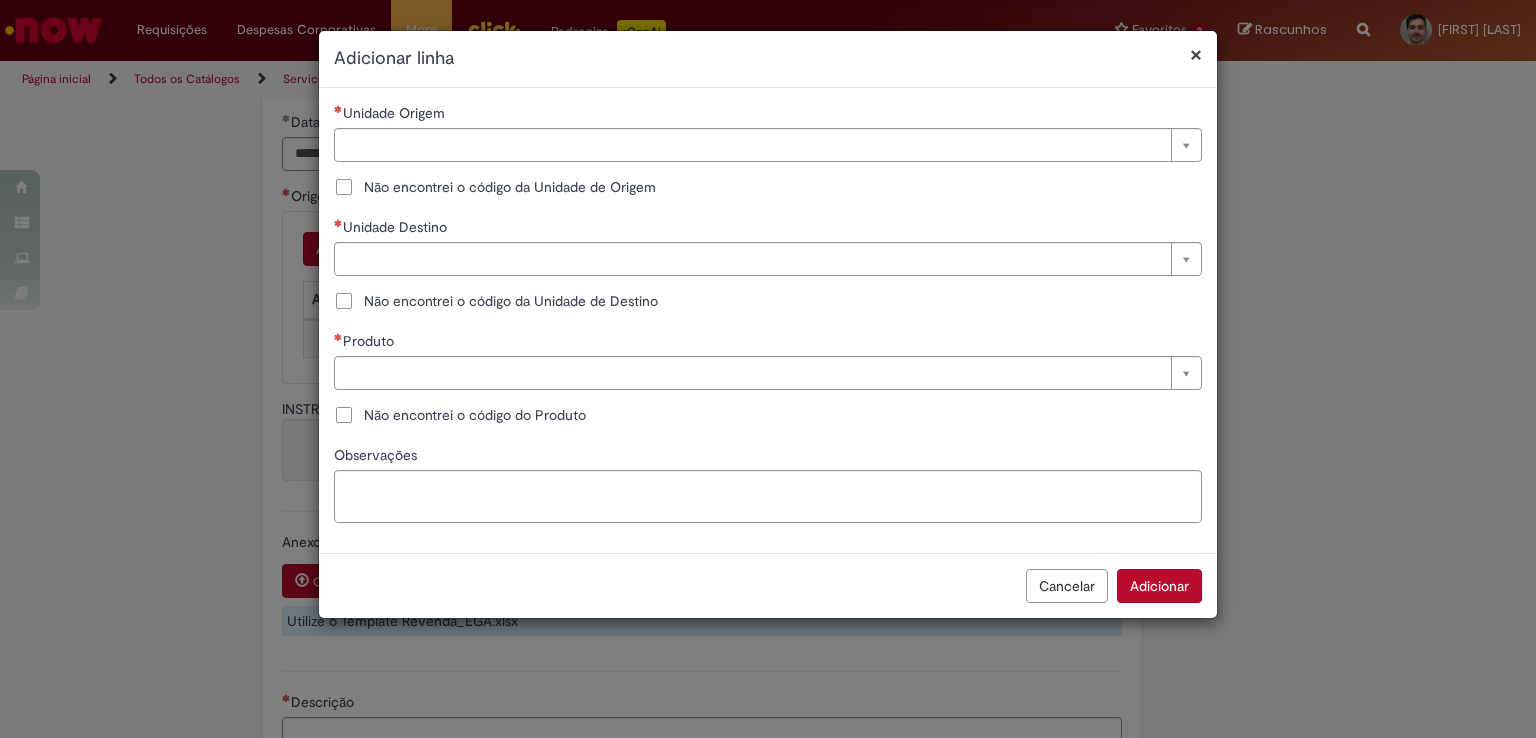 click on "Cancelar" at bounding box center [1067, 586] 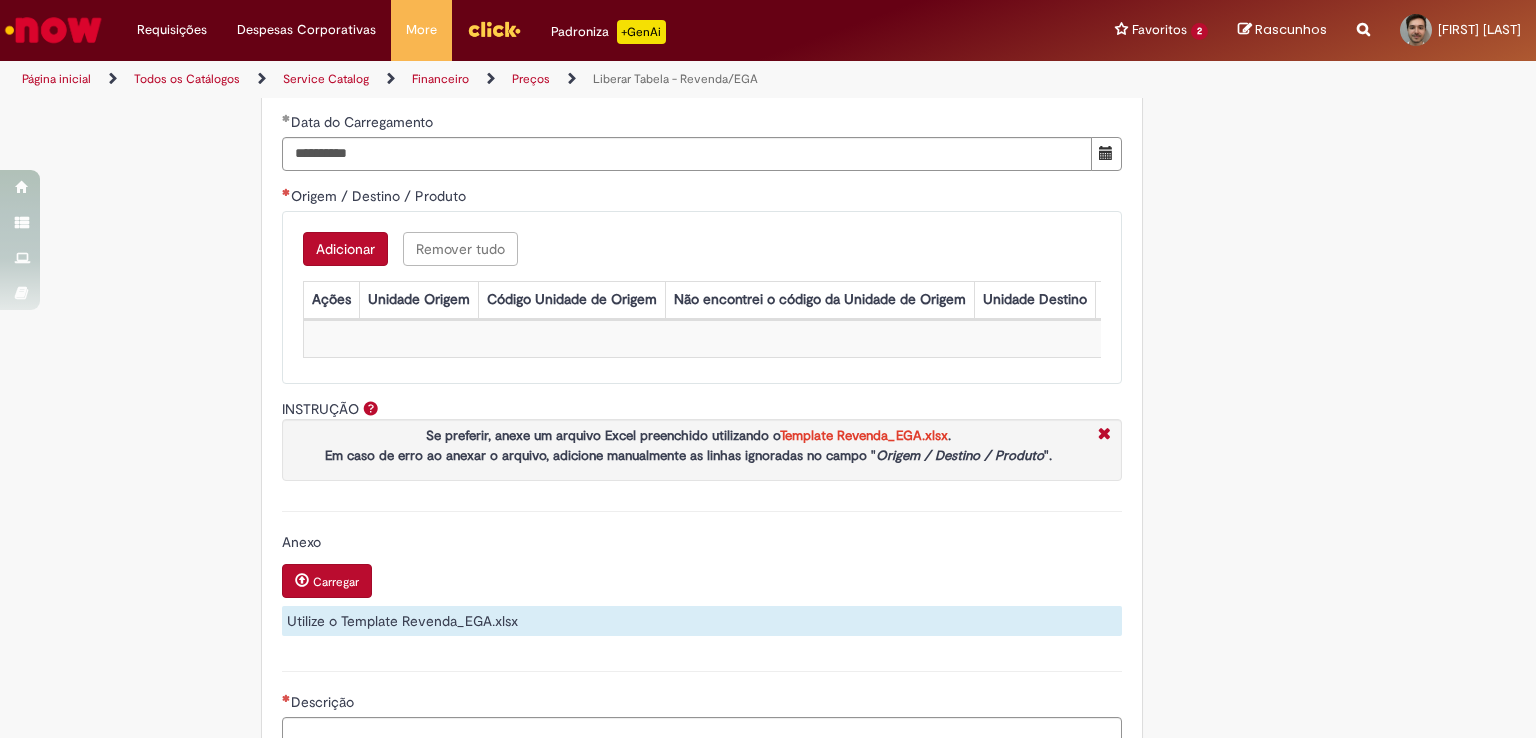 click on "Adicionar" at bounding box center (345, 249) 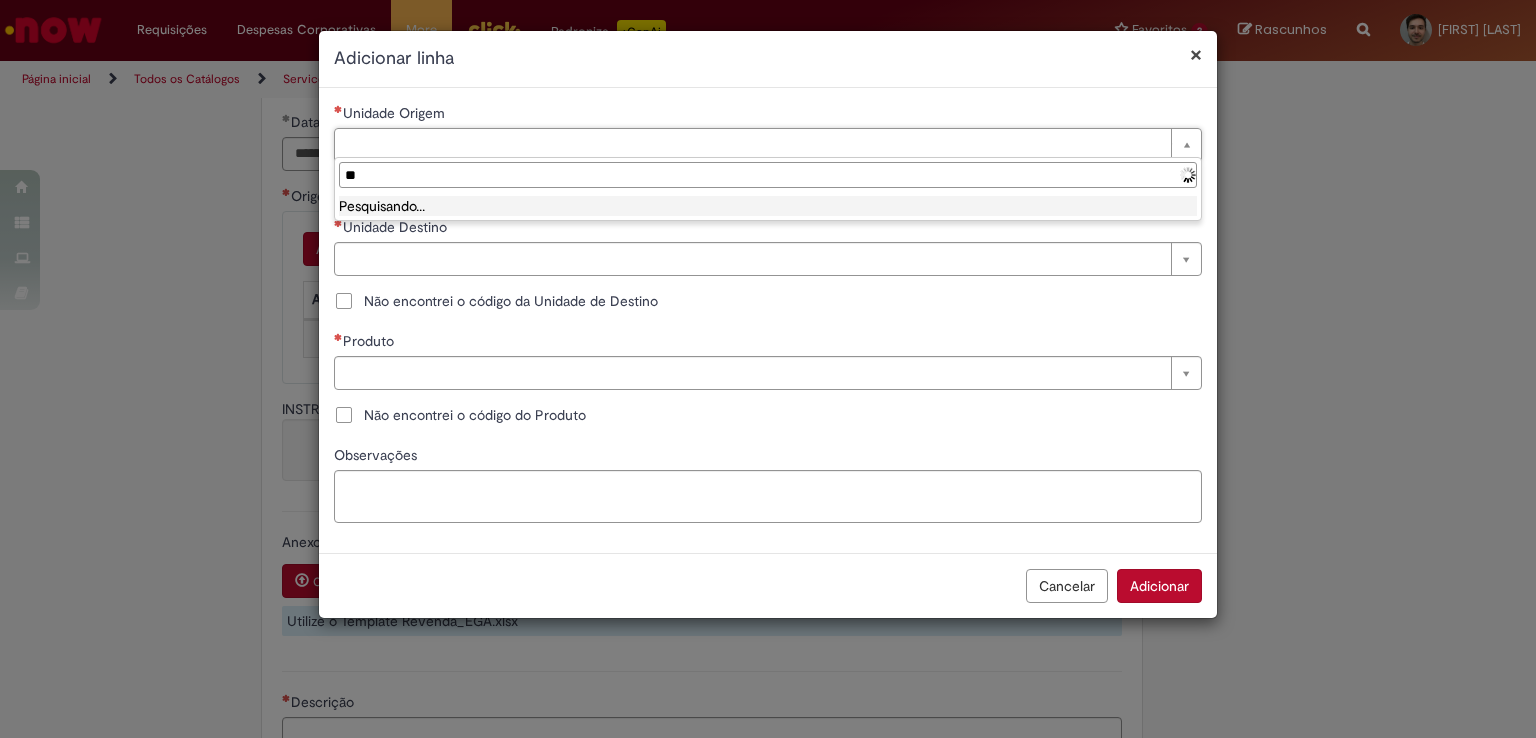 type on "*" 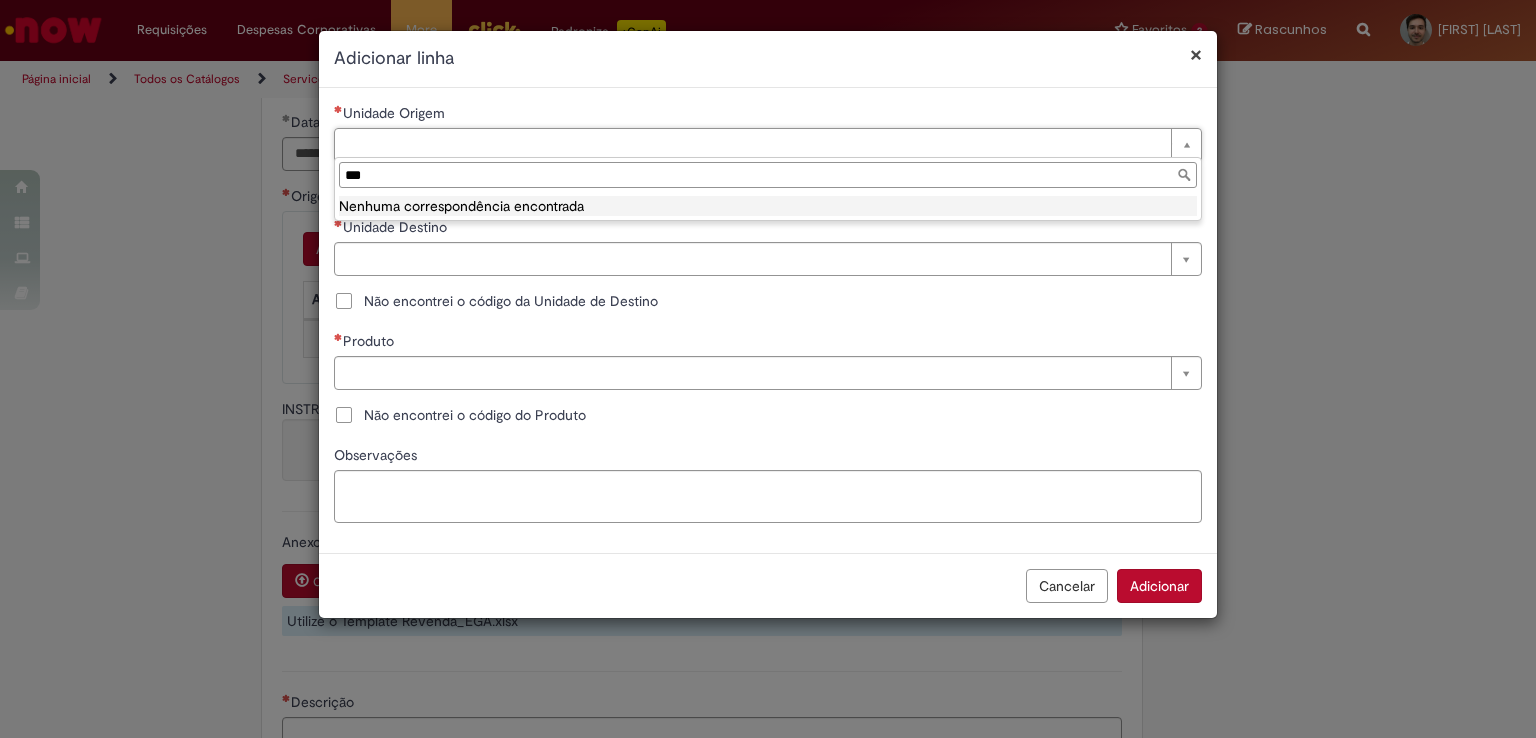 type on "****" 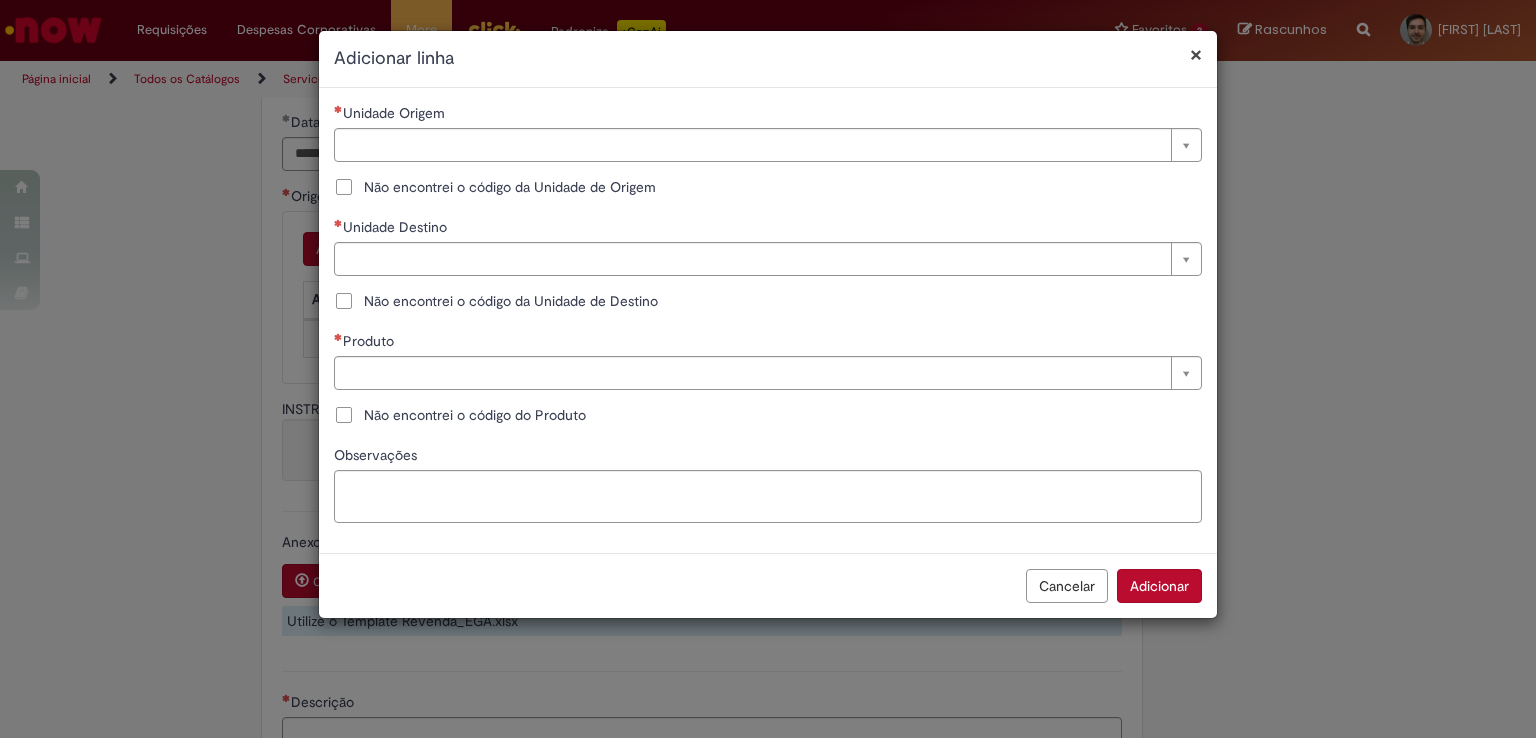 click on "Não encontrei o código da Unidade de Origem" at bounding box center [510, 187] 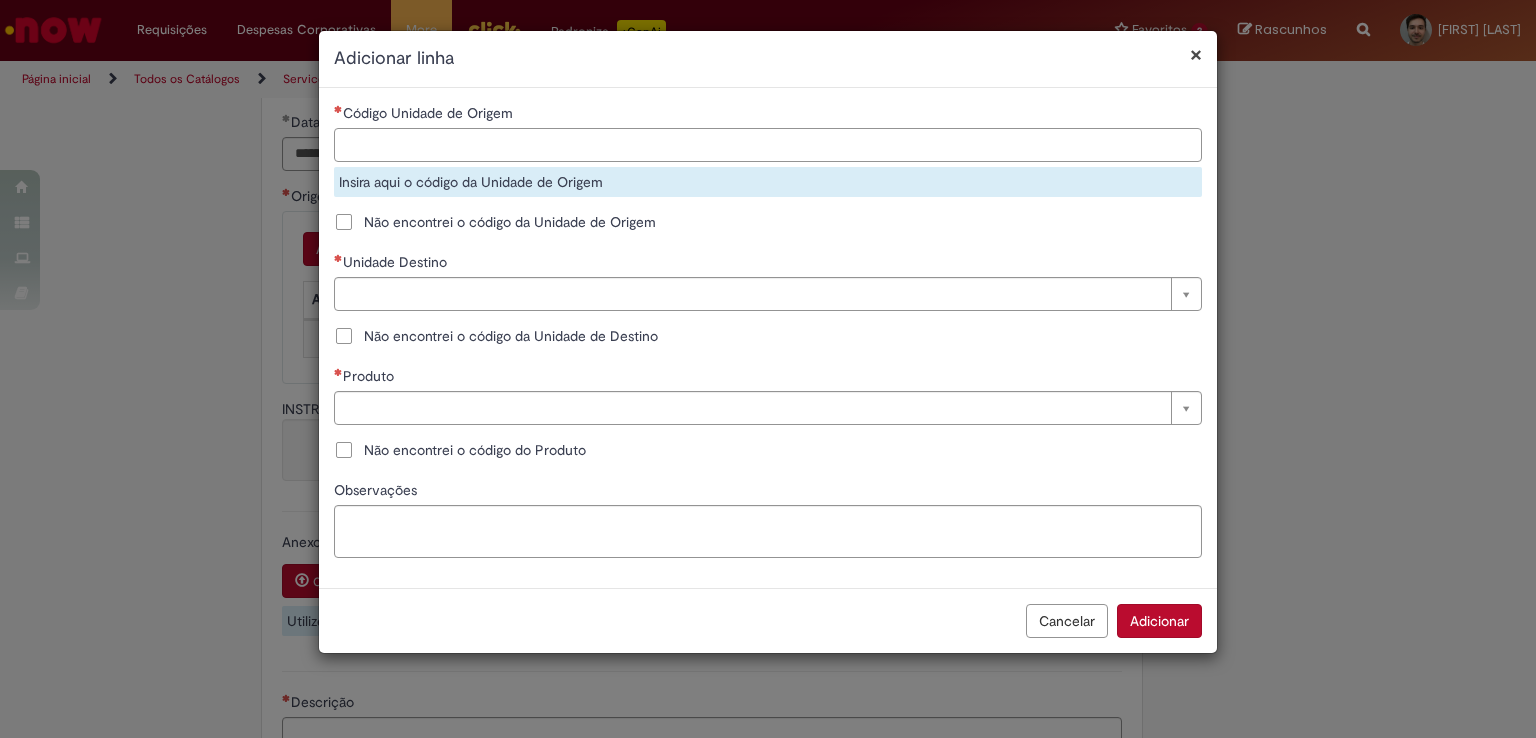 click on "Código Unidade de Origem" at bounding box center [768, 145] 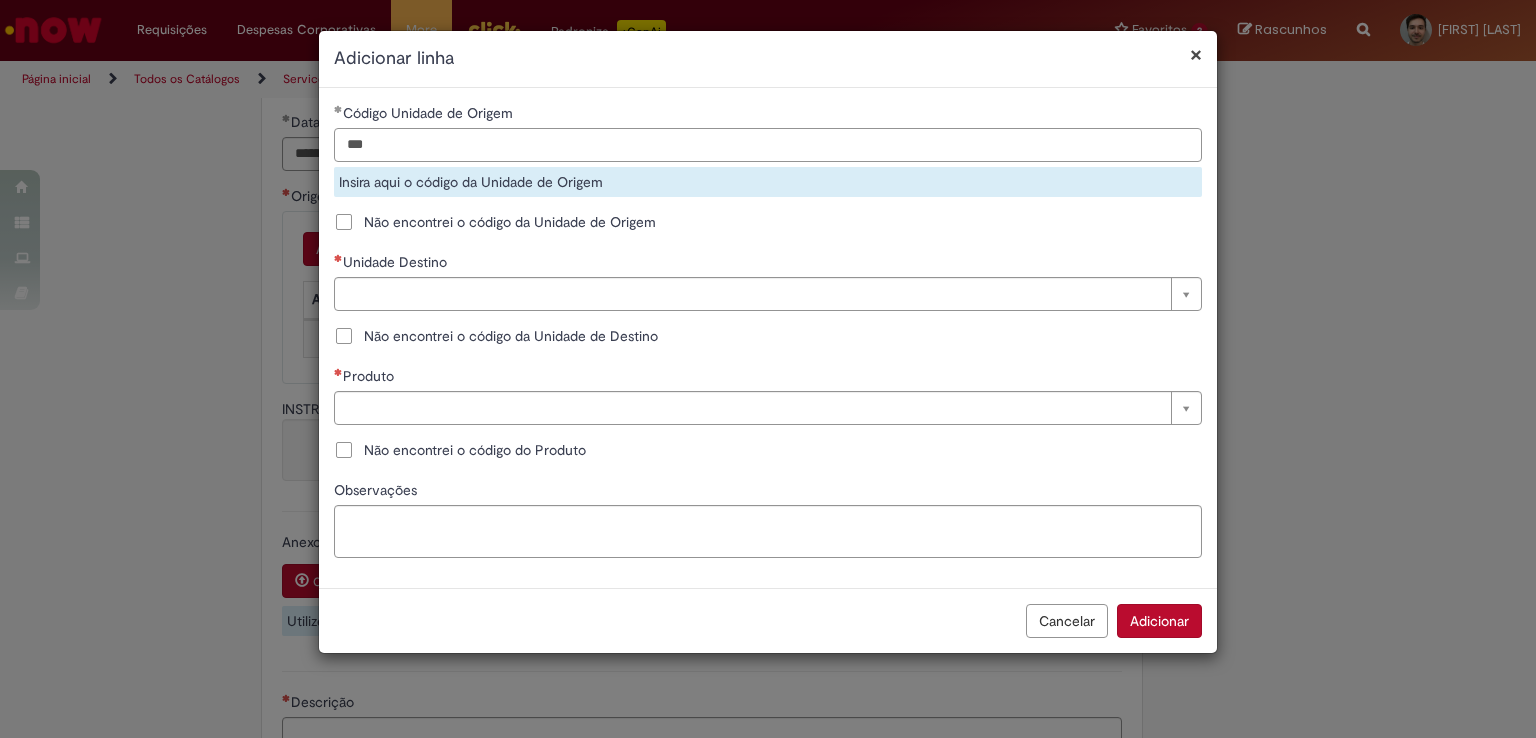 type on "***" 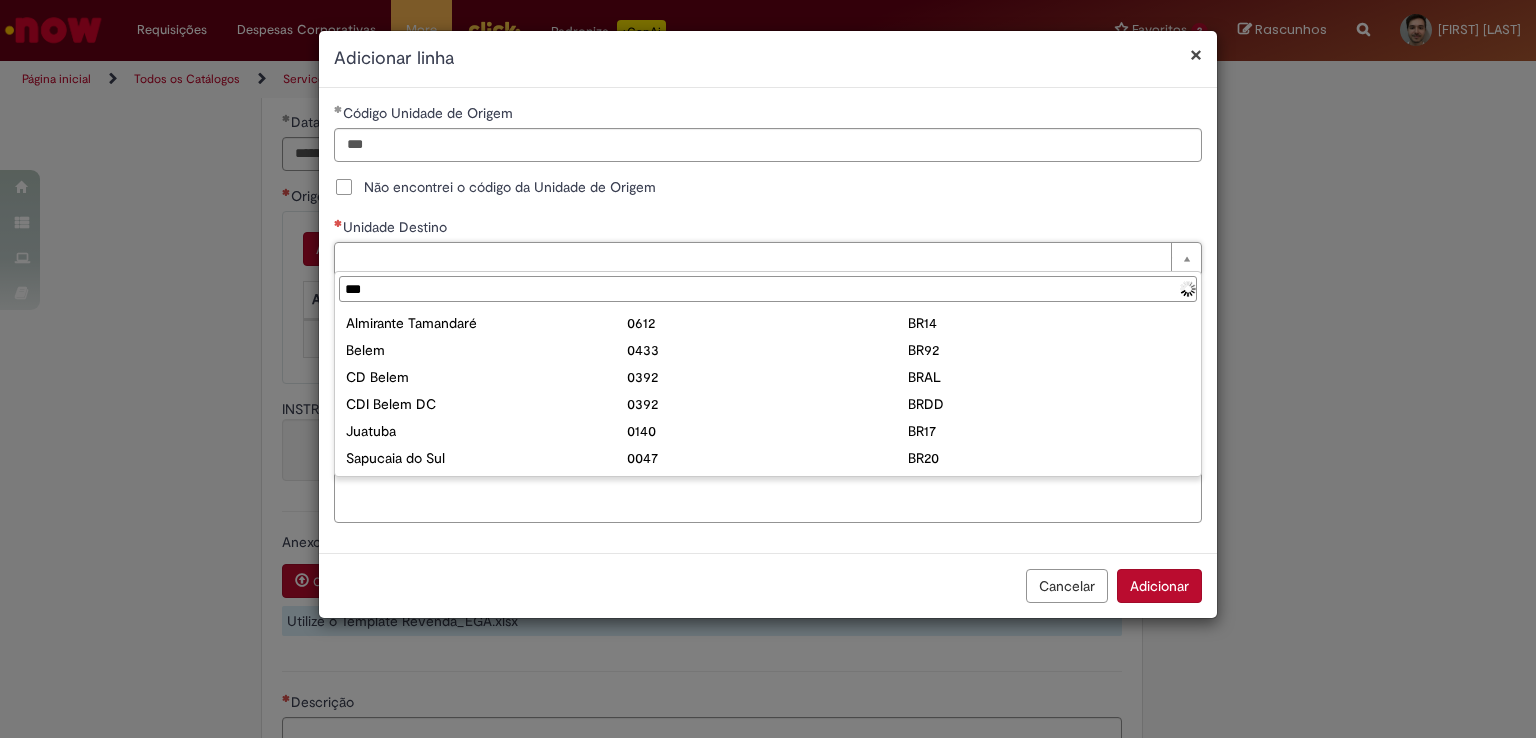 type on "****" 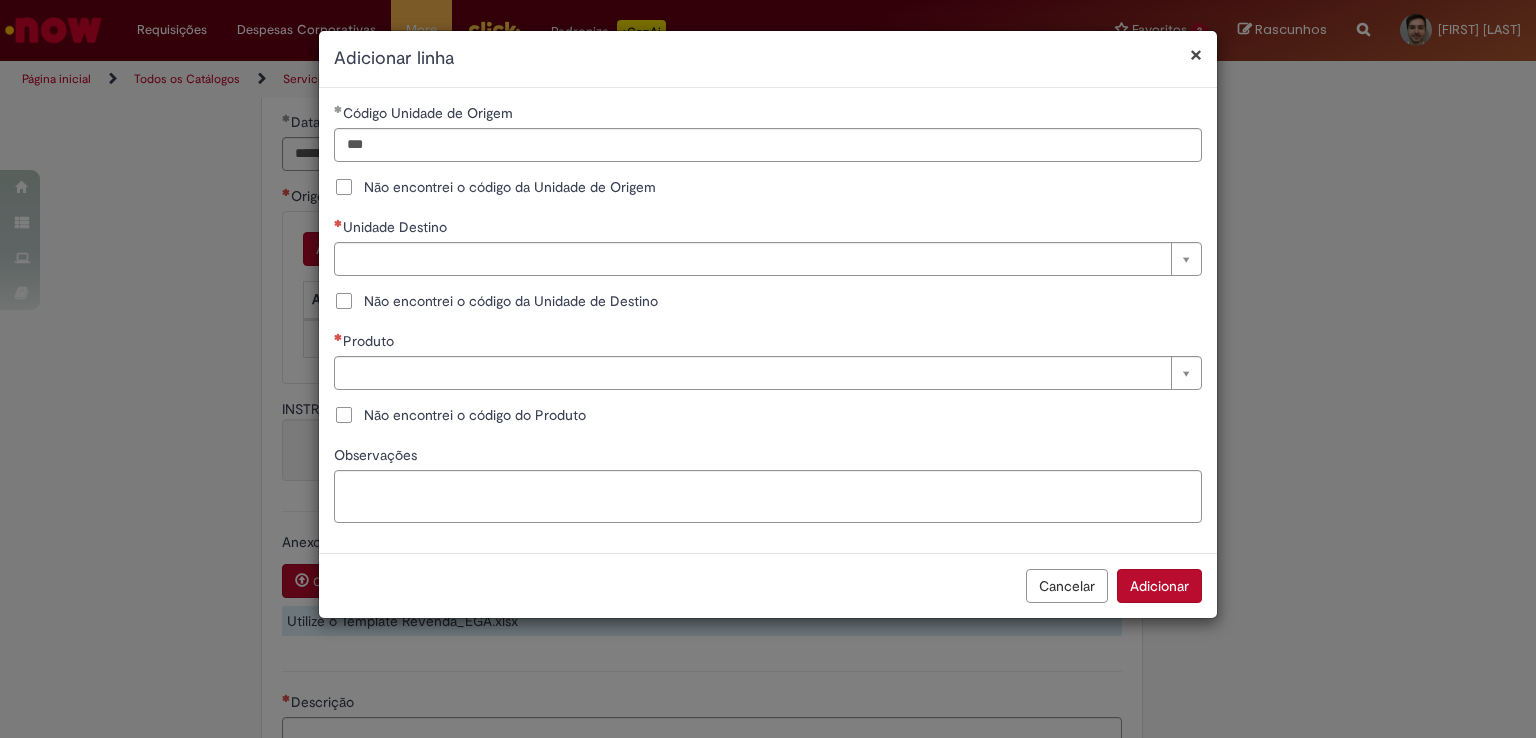 click on "Não encontrei o código da Unidade de Destino" at bounding box center [496, 301] 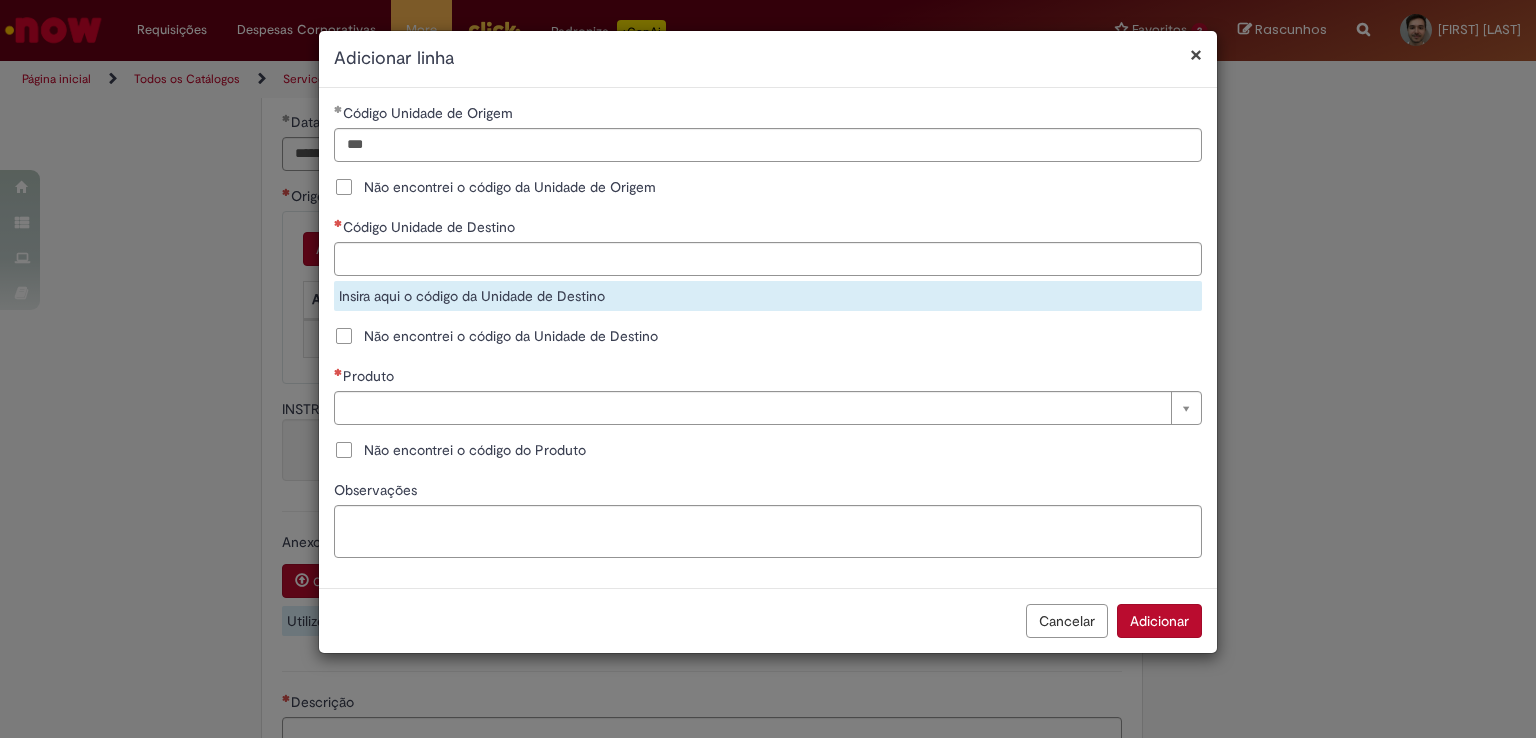 click on "Insira aqui o código da Unidade de Destino" at bounding box center [768, 296] 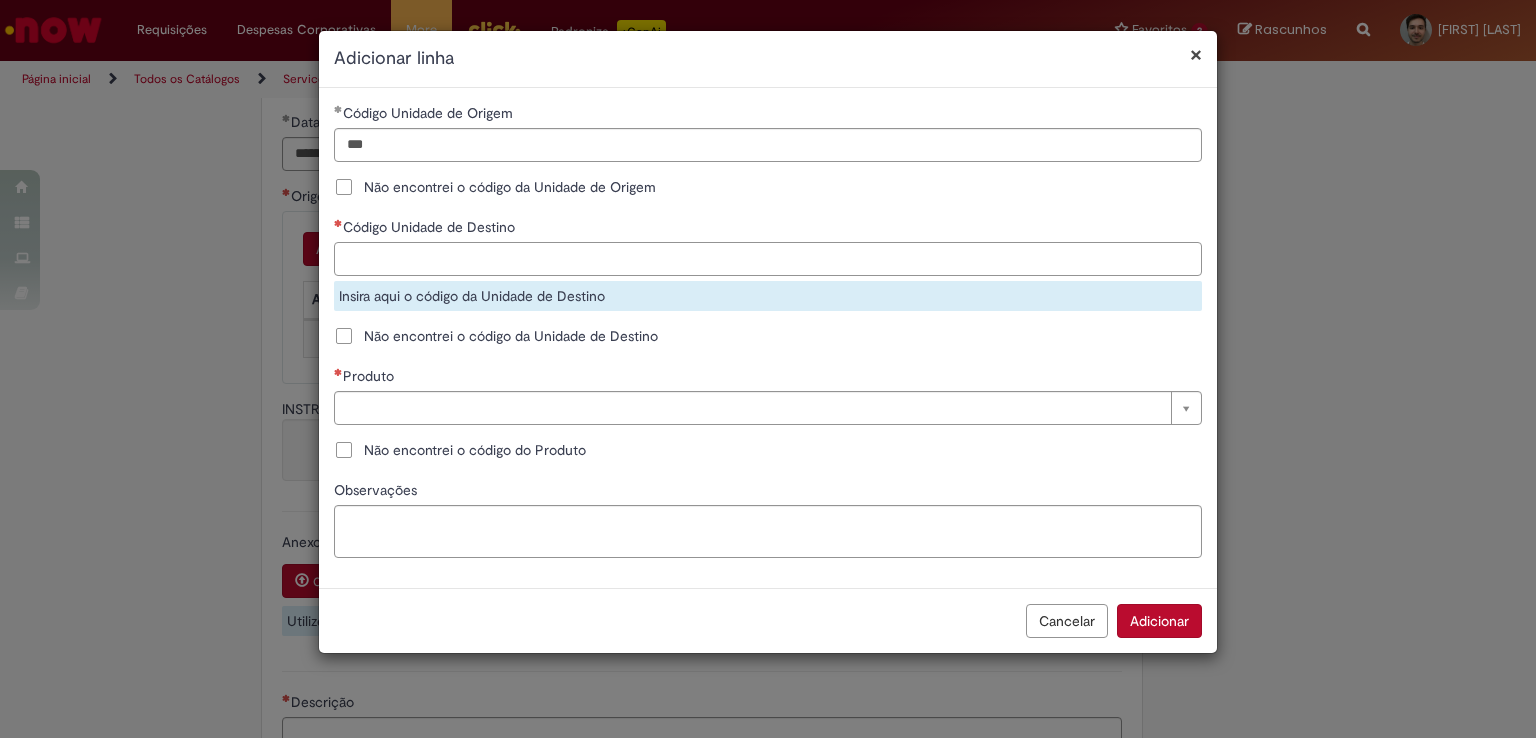 click on "Código Unidade de Destino" at bounding box center (768, 259) 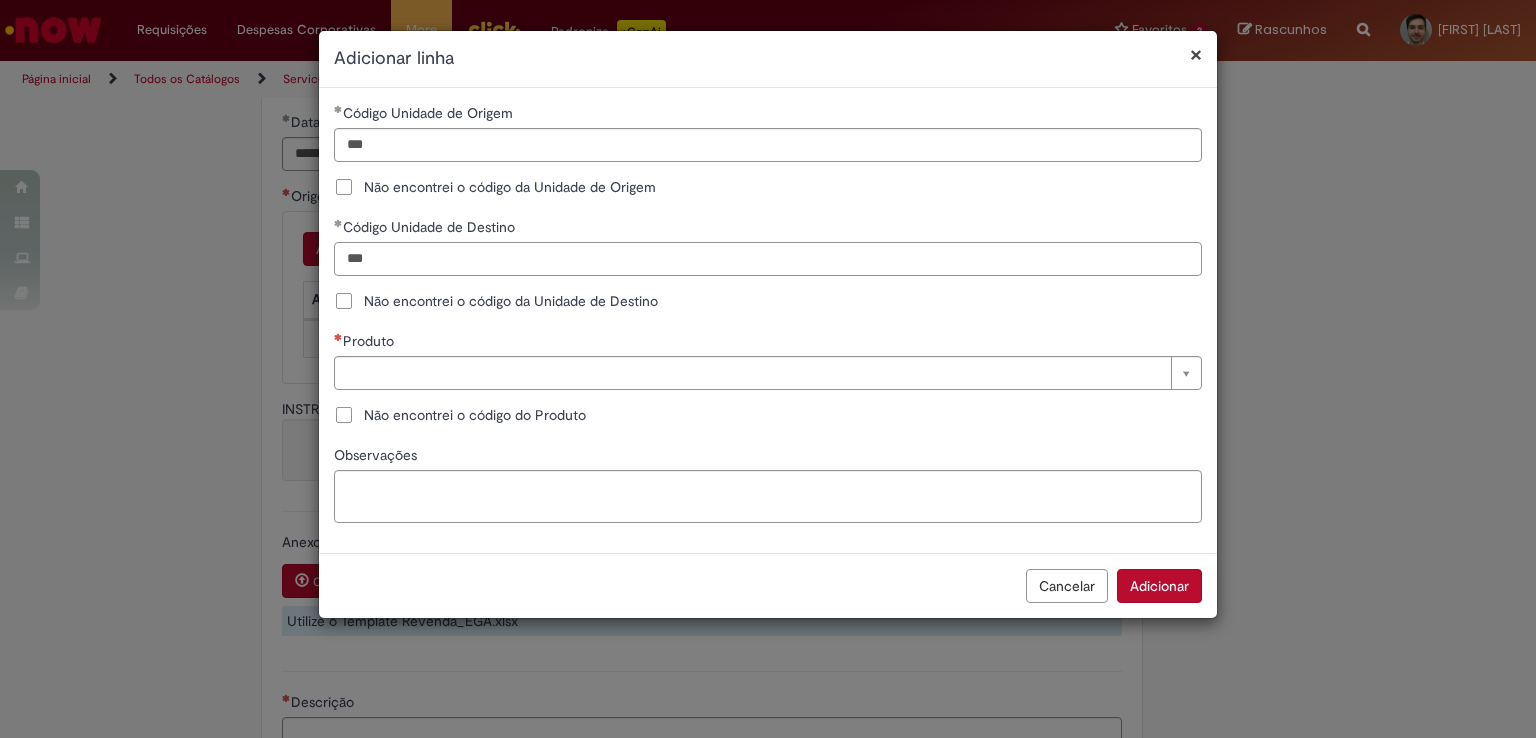 click on "***" at bounding box center [768, 259] 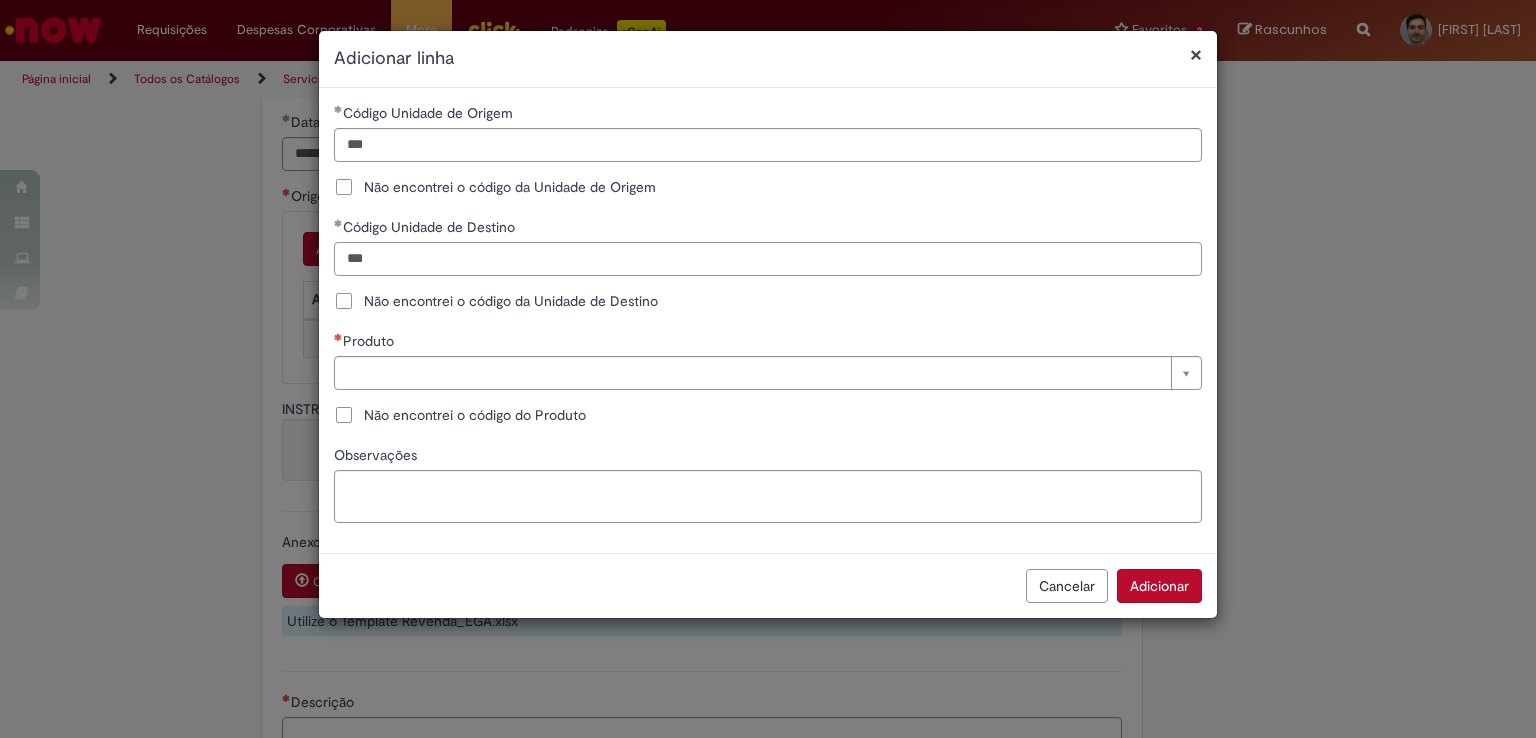 type on "***" 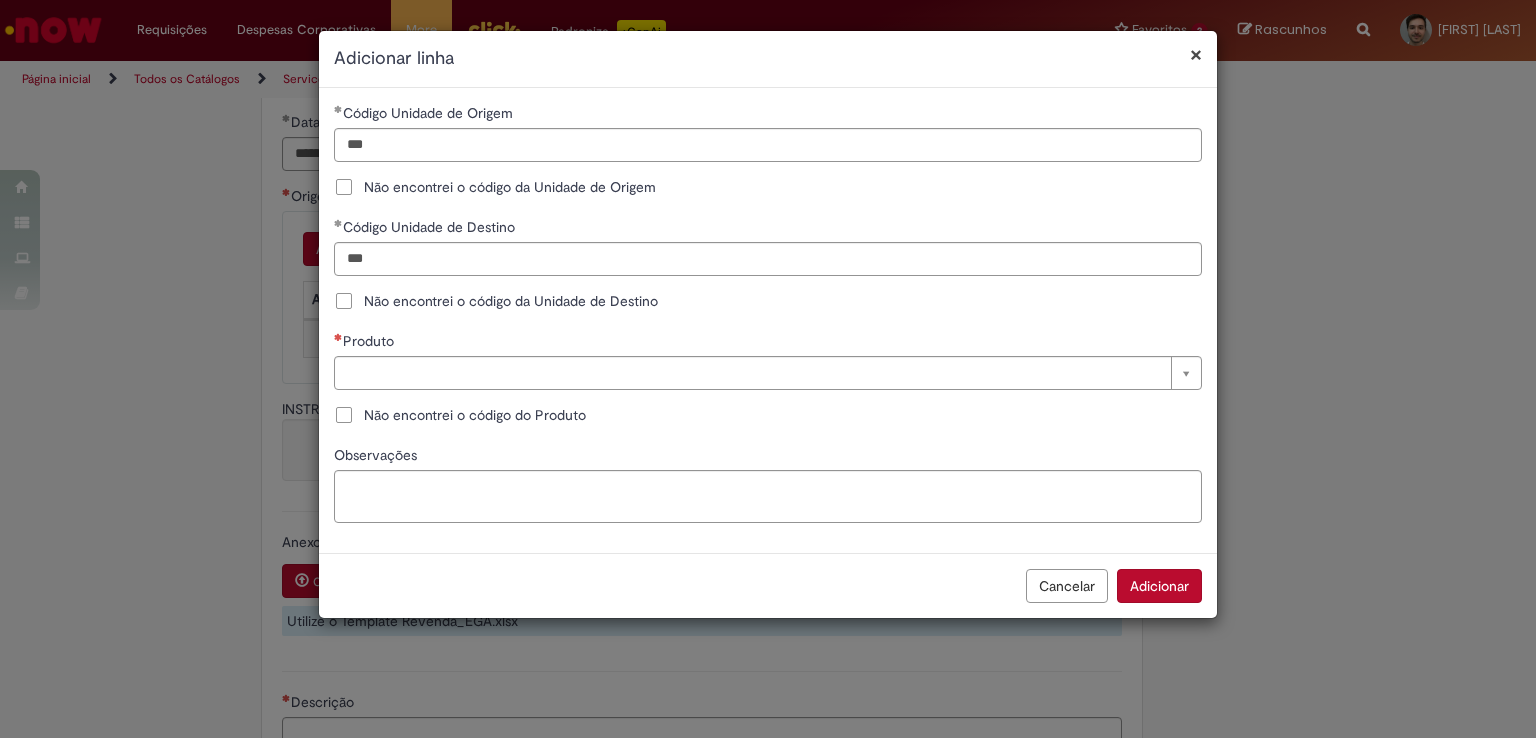click on "Não encontrei o código do Produto" at bounding box center (475, 415) 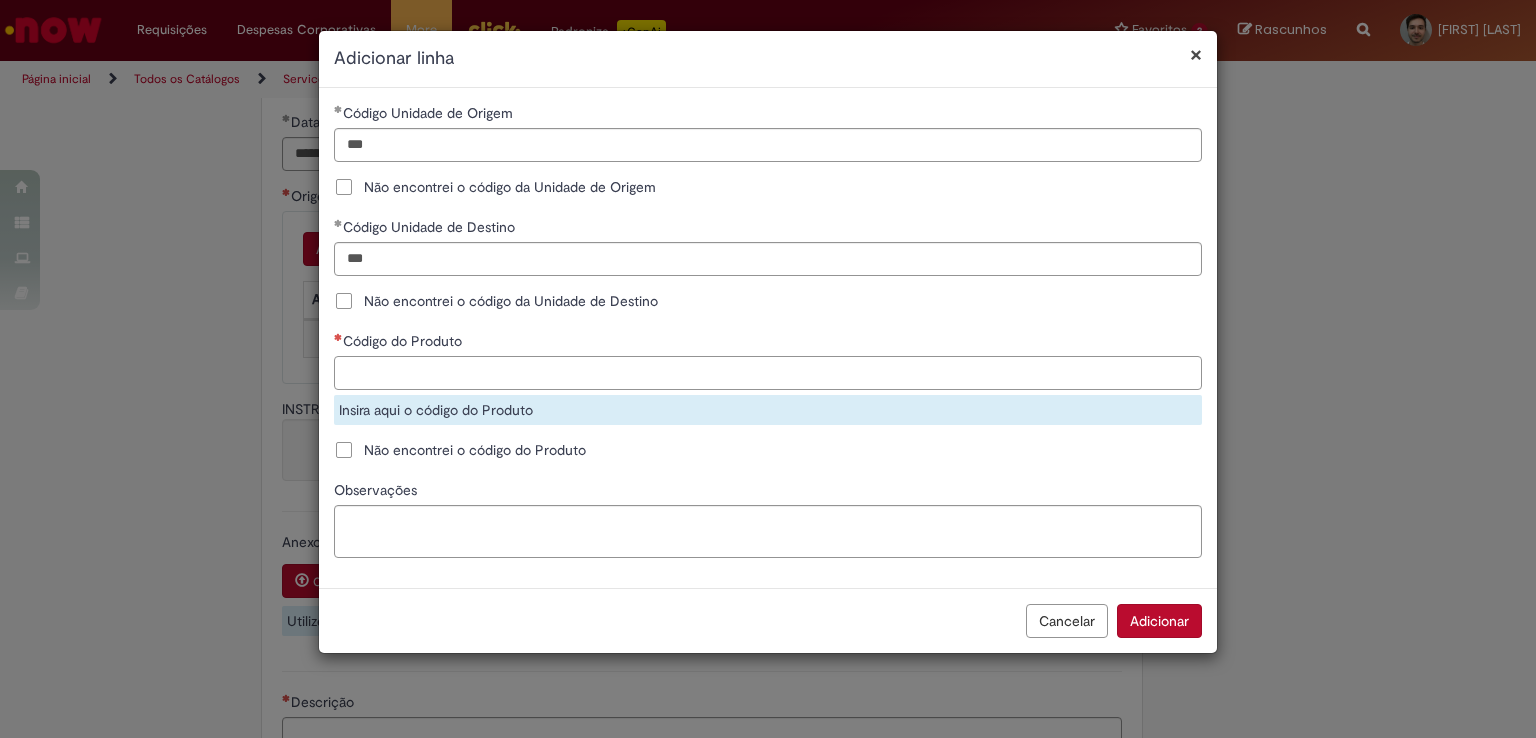 click on "Código do Produto" at bounding box center (768, 373) 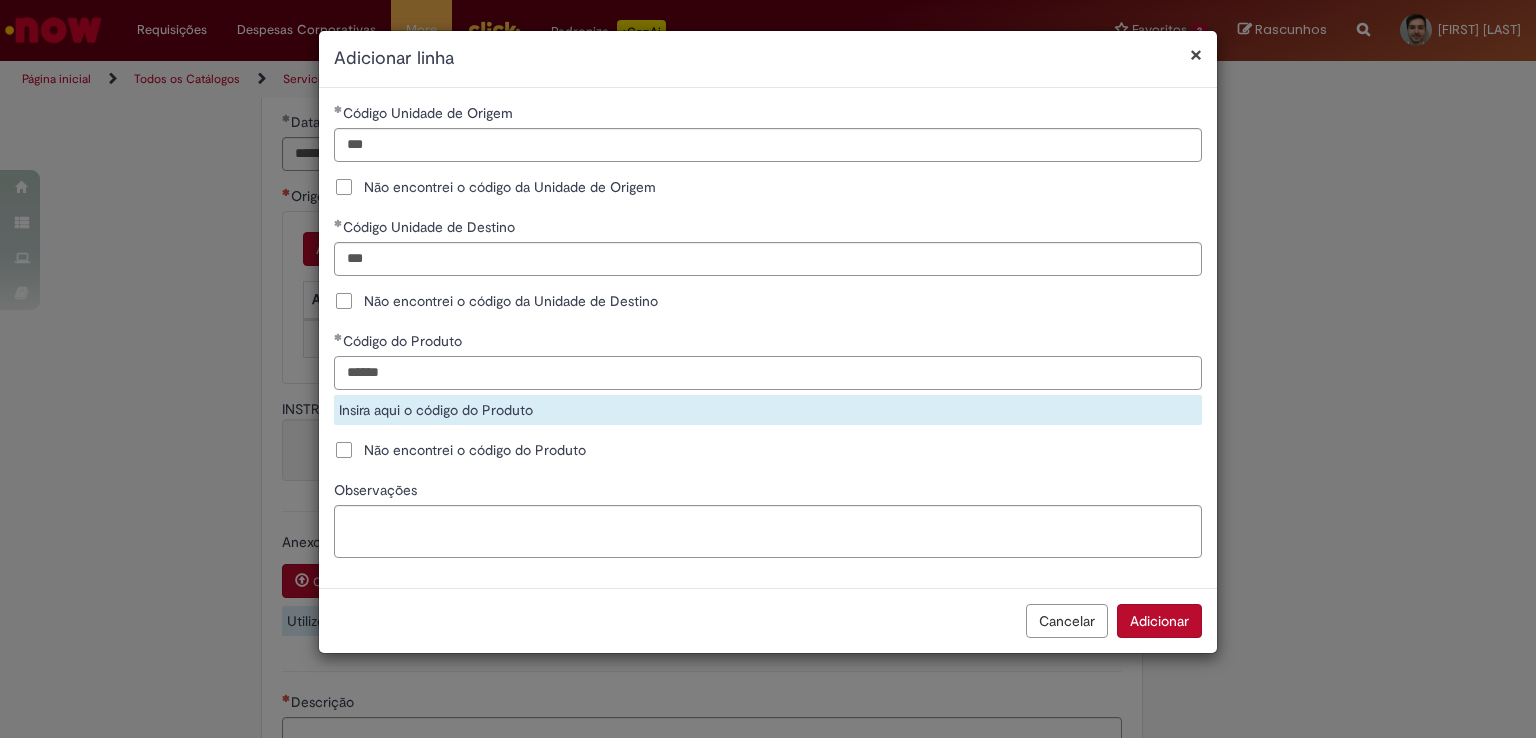 type on "******" 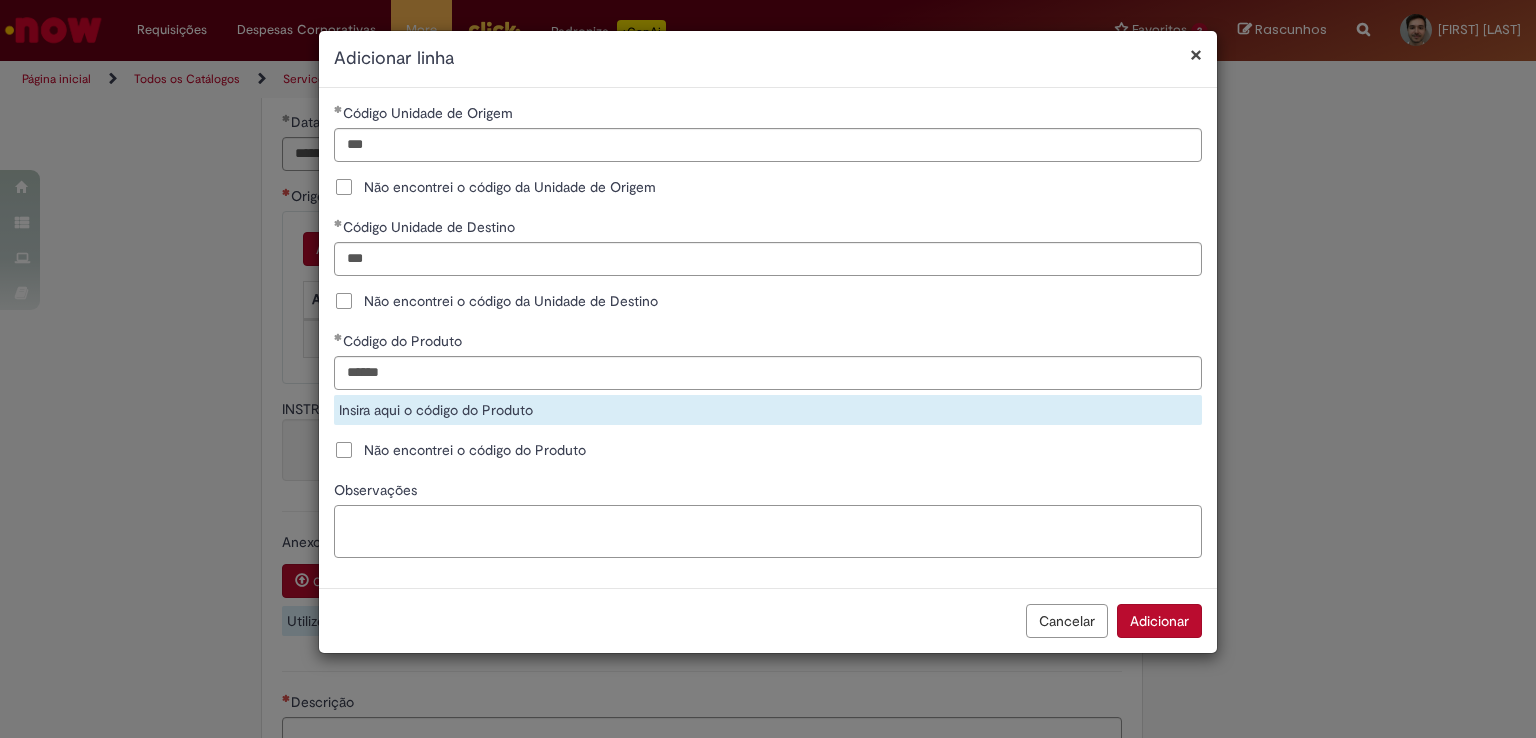 click on "Observações" at bounding box center [768, 532] 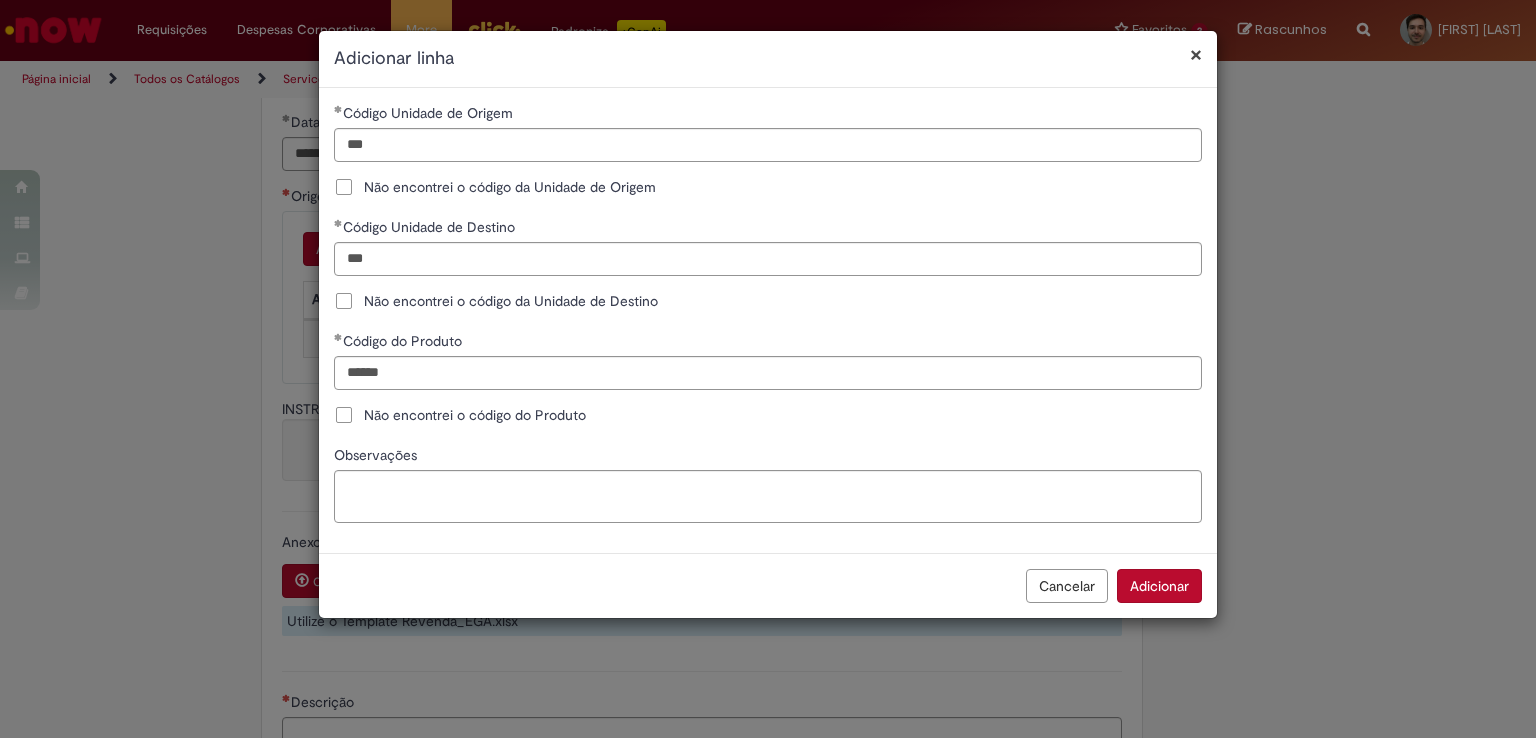 click on "Adicionar" at bounding box center [1159, 586] 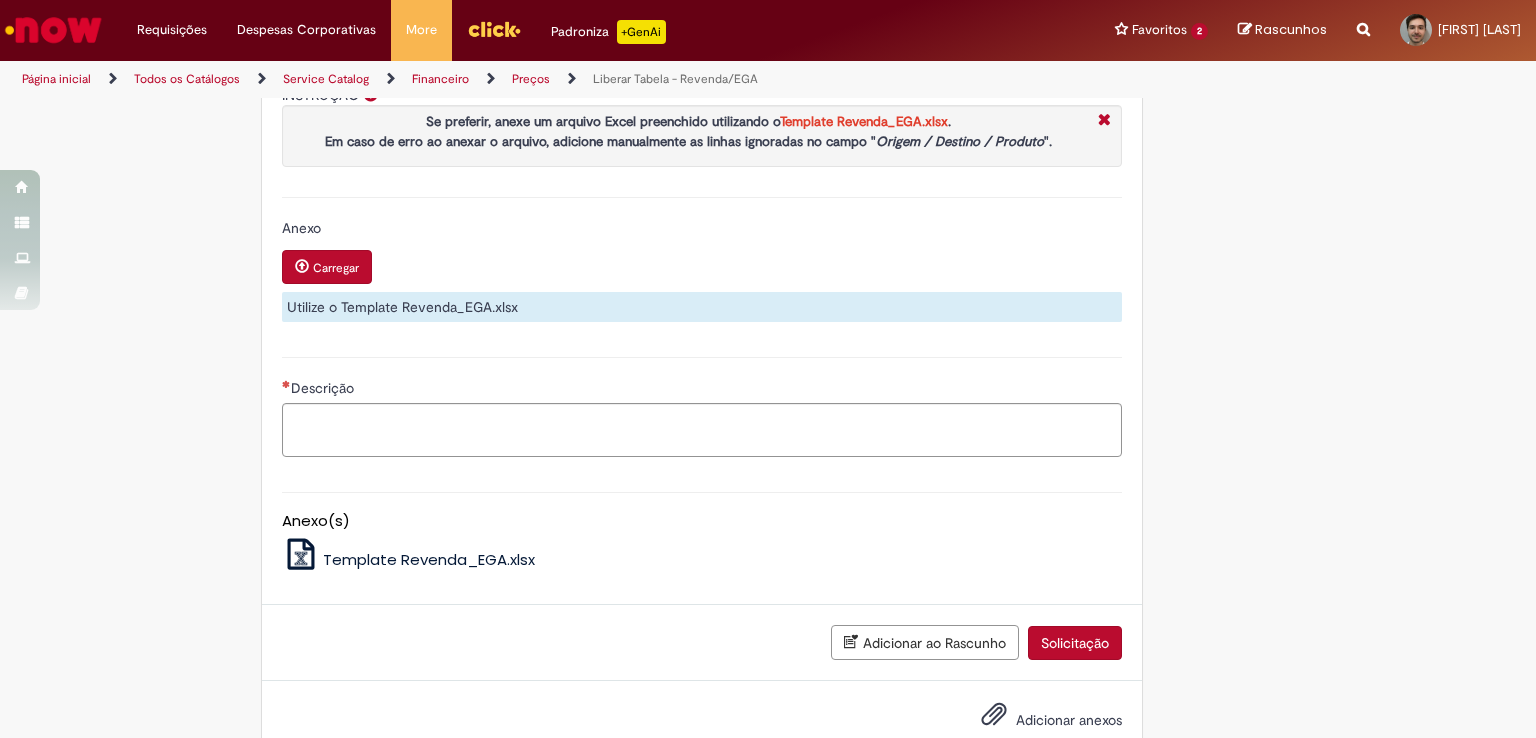 scroll, scrollTop: 1102, scrollLeft: 0, axis: vertical 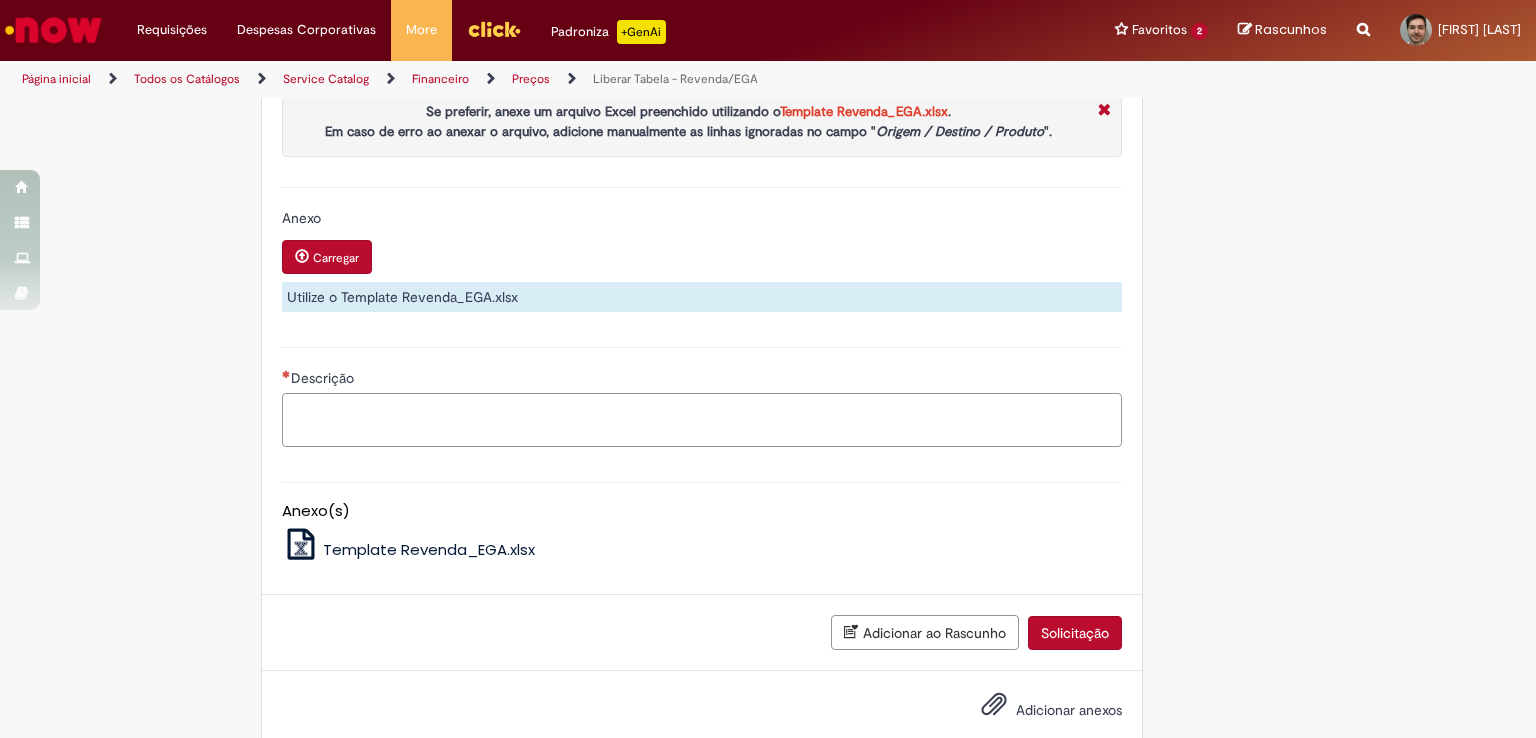 click on "Descrição" at bounding box center [702, 420] 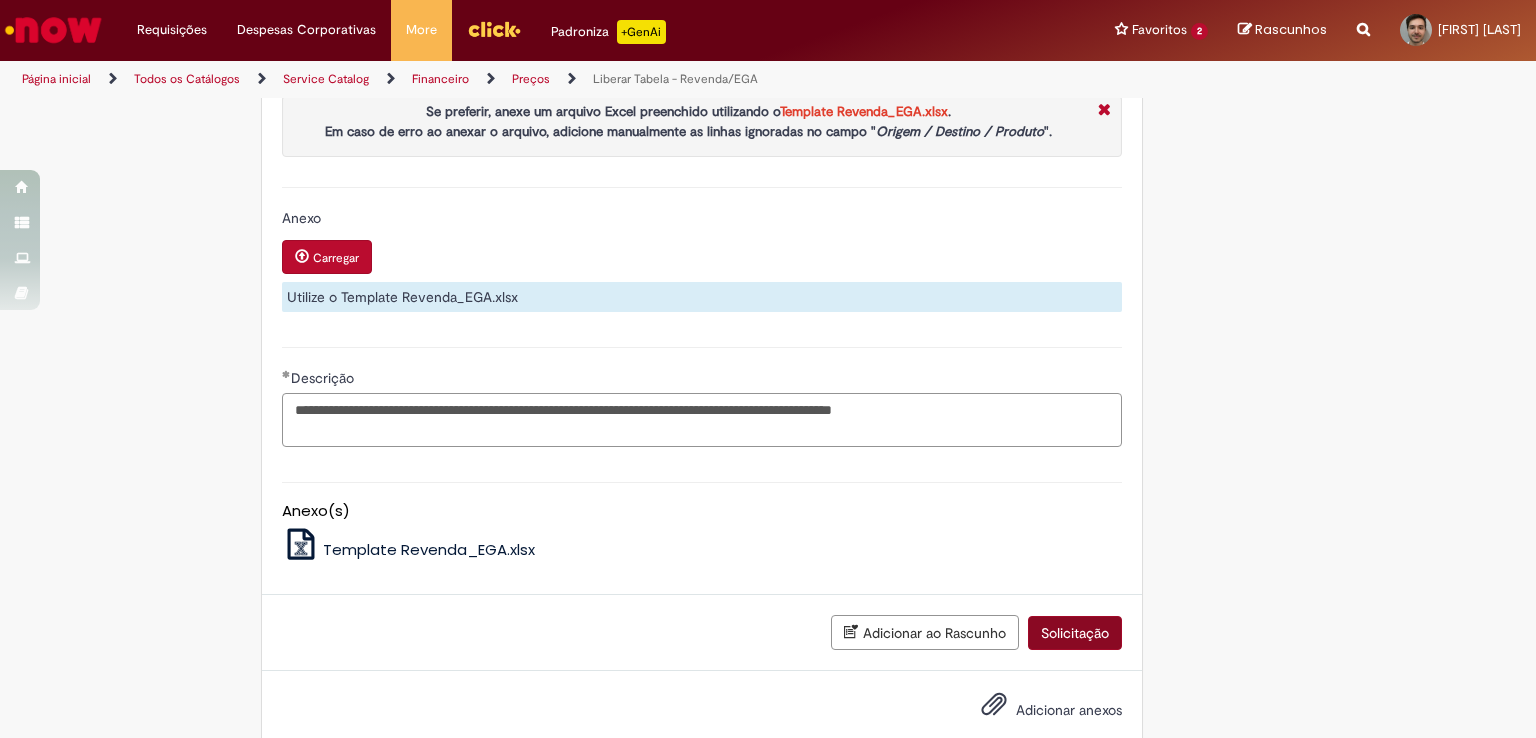 type on "**********" 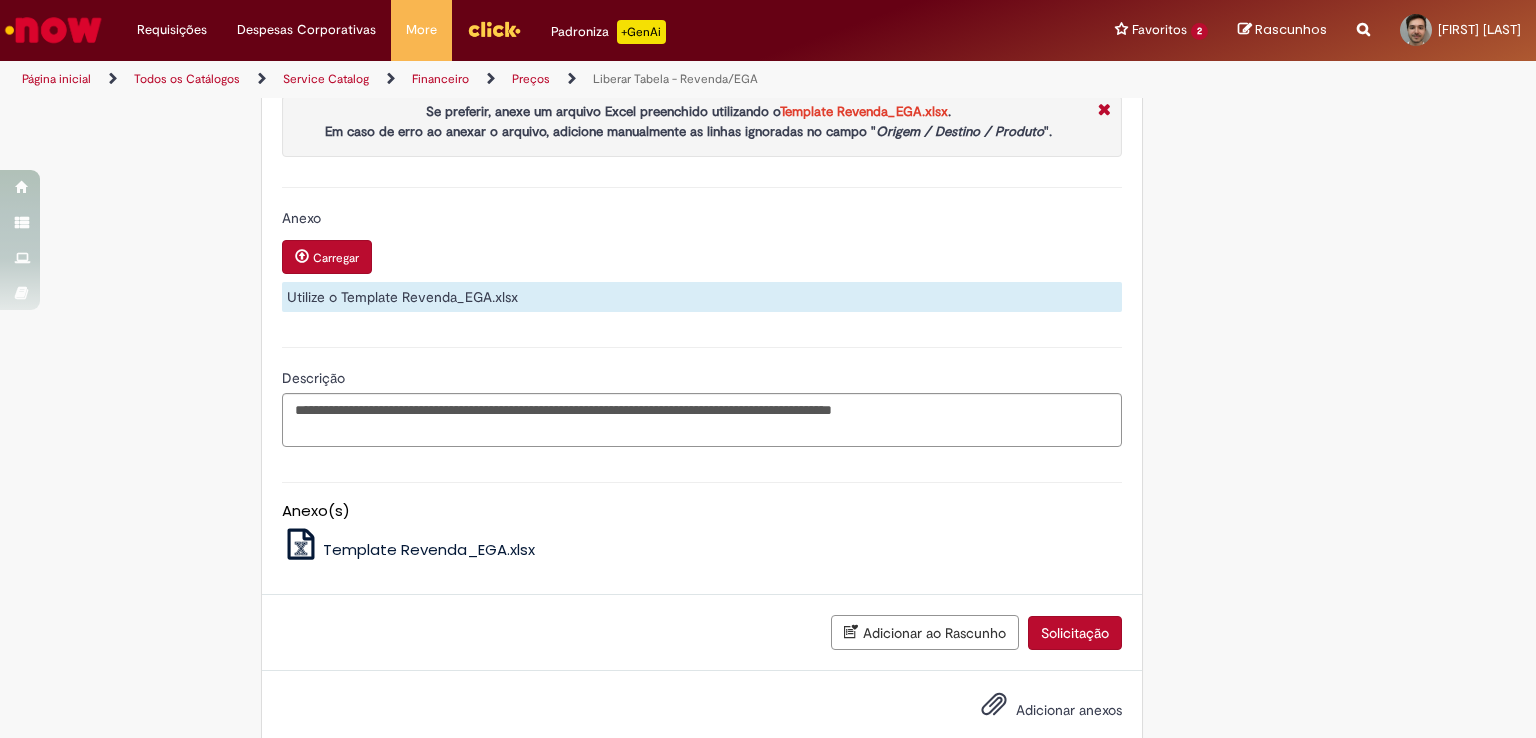 click on "Solicitação" at bounding box center [1075, 633] 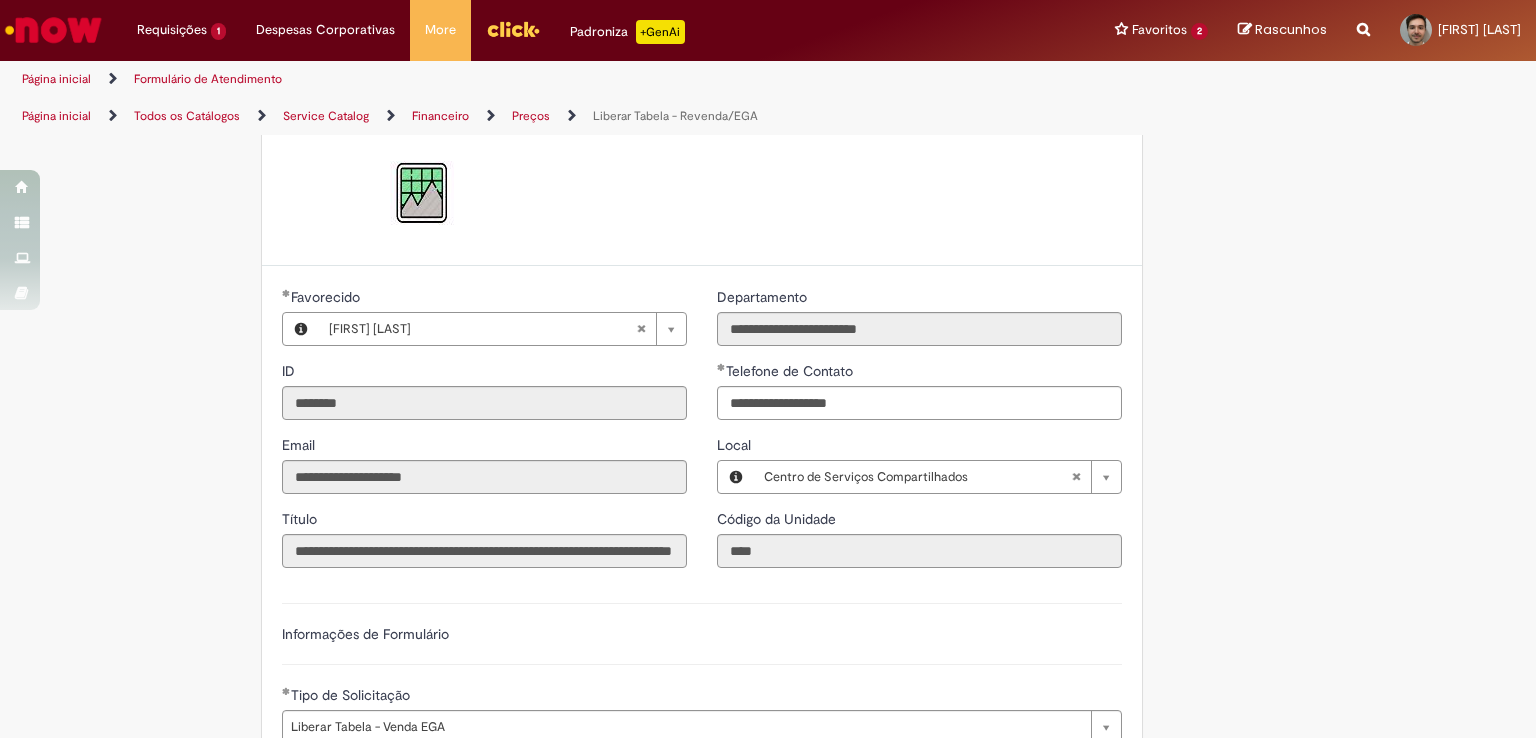 scroll, scrollTop: 0, scrollLeft: 0, axis: both 